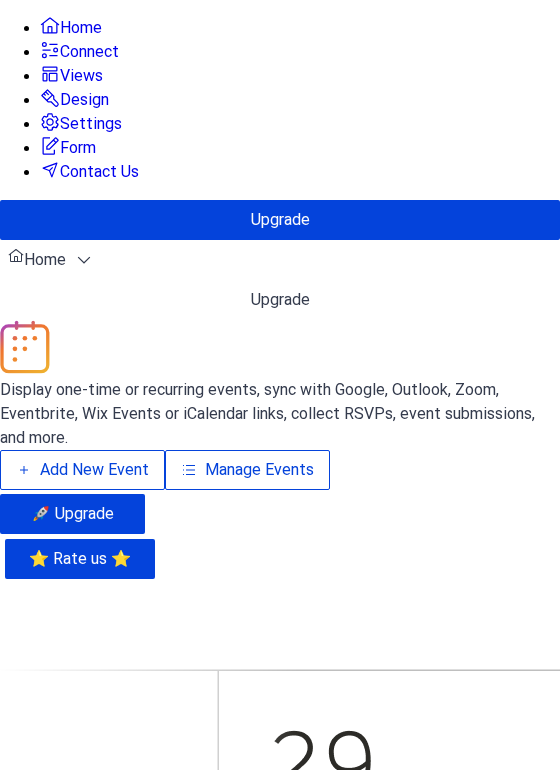 scroll, scrollTop: 0, scrollLeft: 0, axis: both 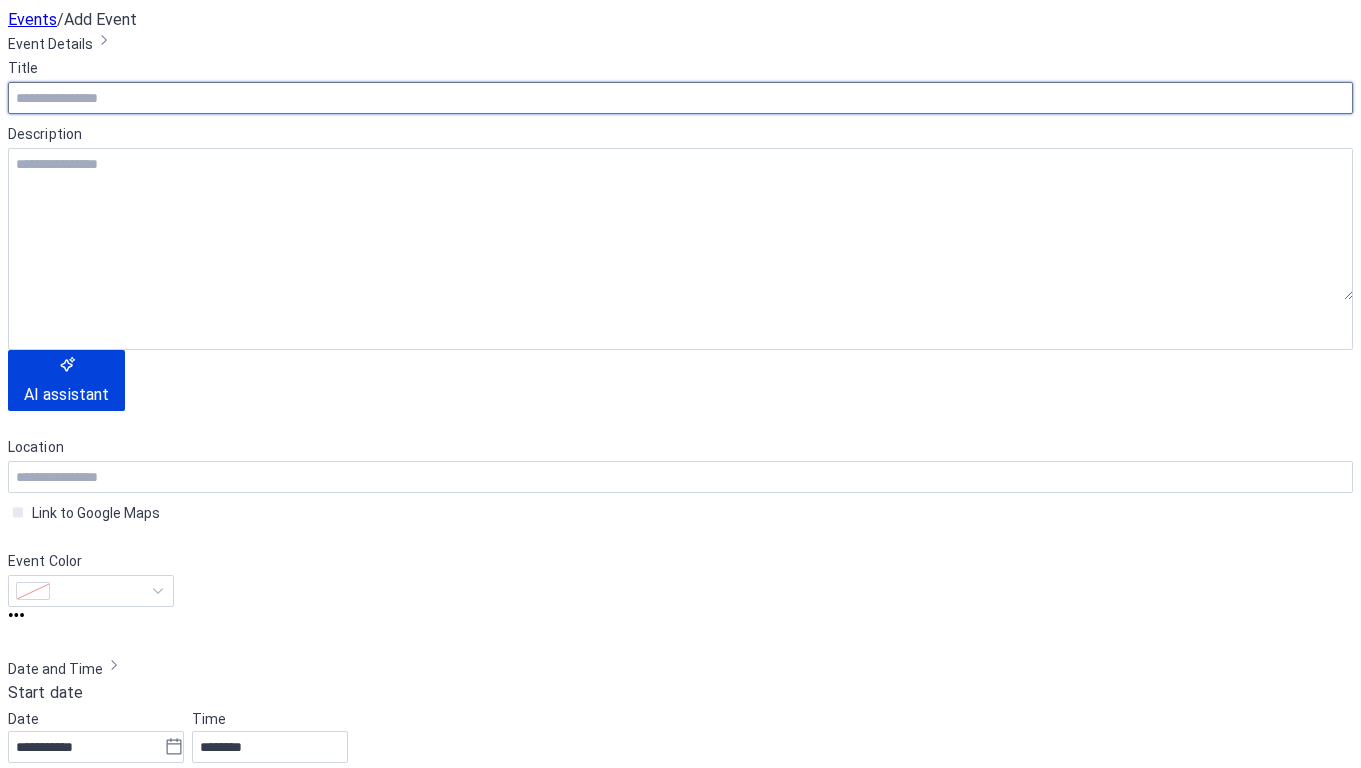 click at bounding box center (680, 98) 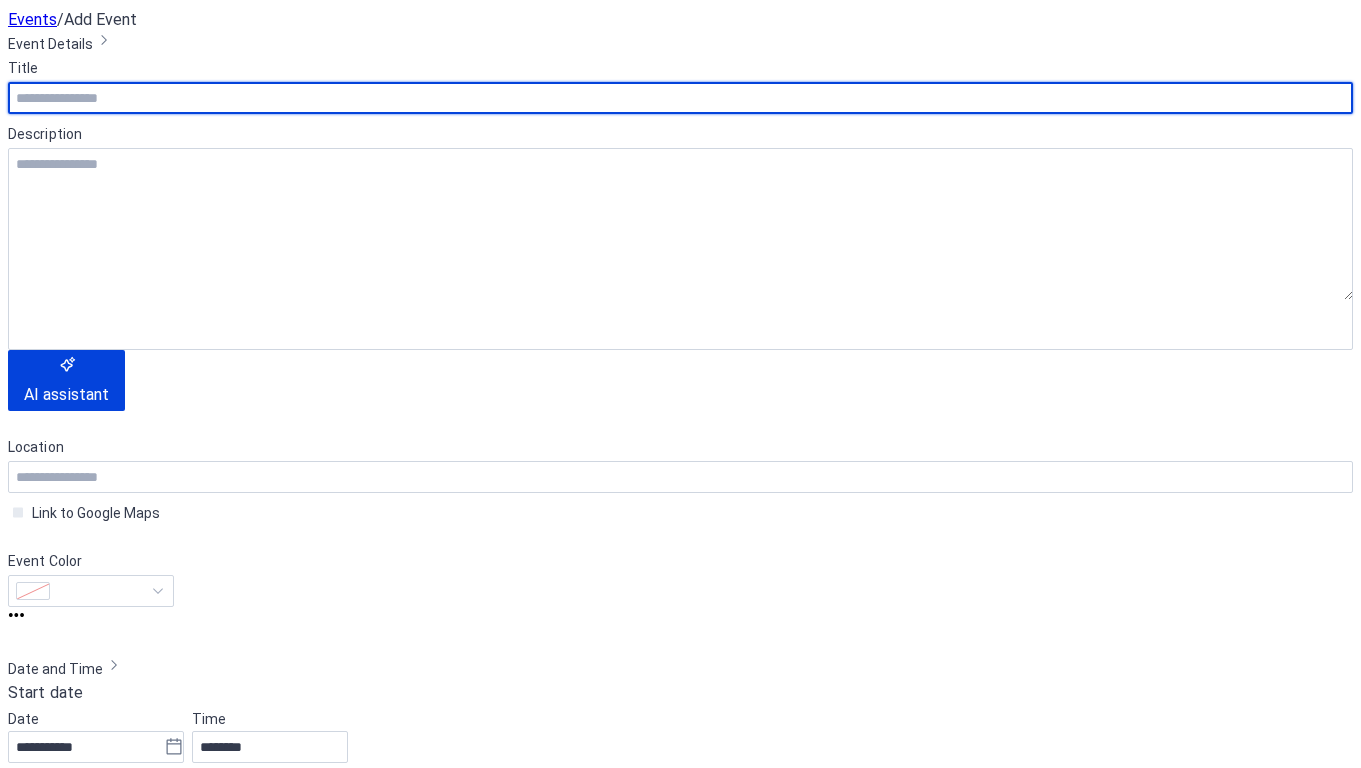type on "*" 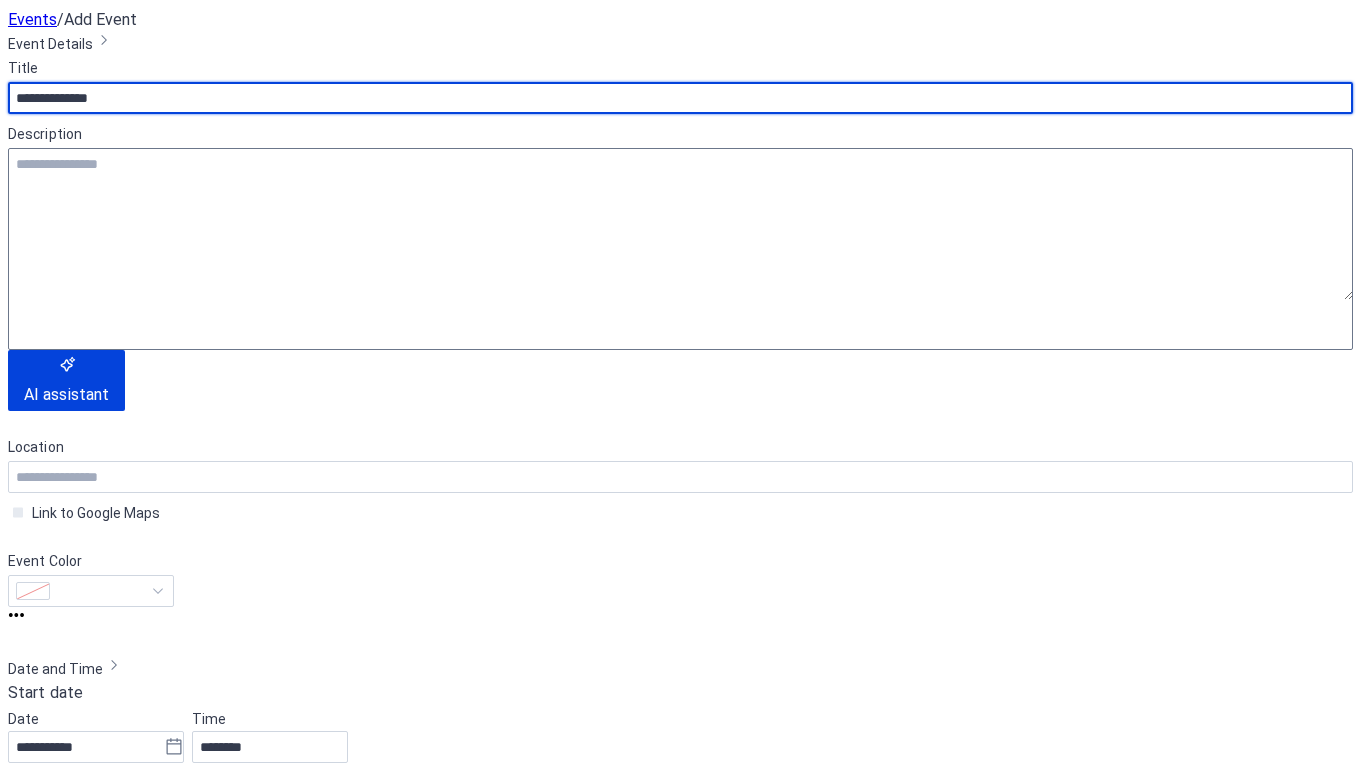 type on "**********" 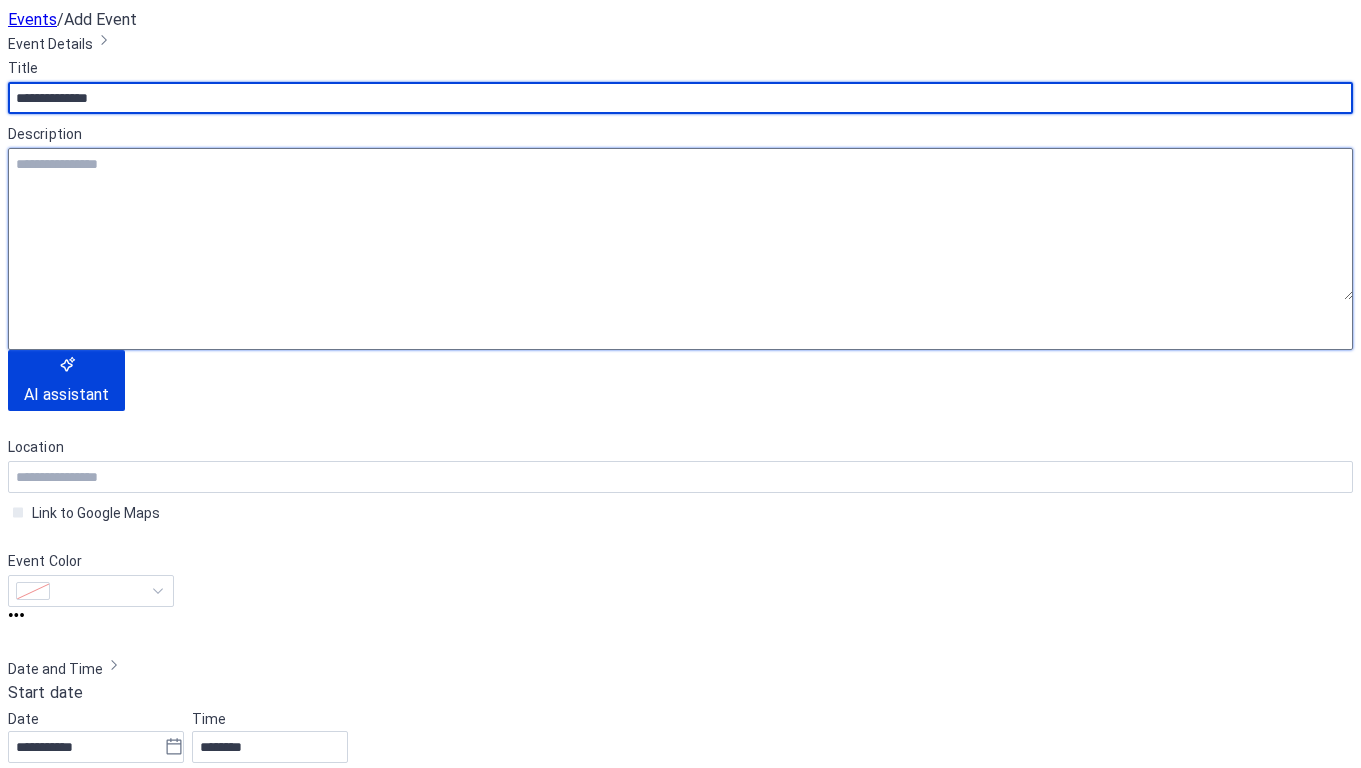 click at bounding box center [680, 224] 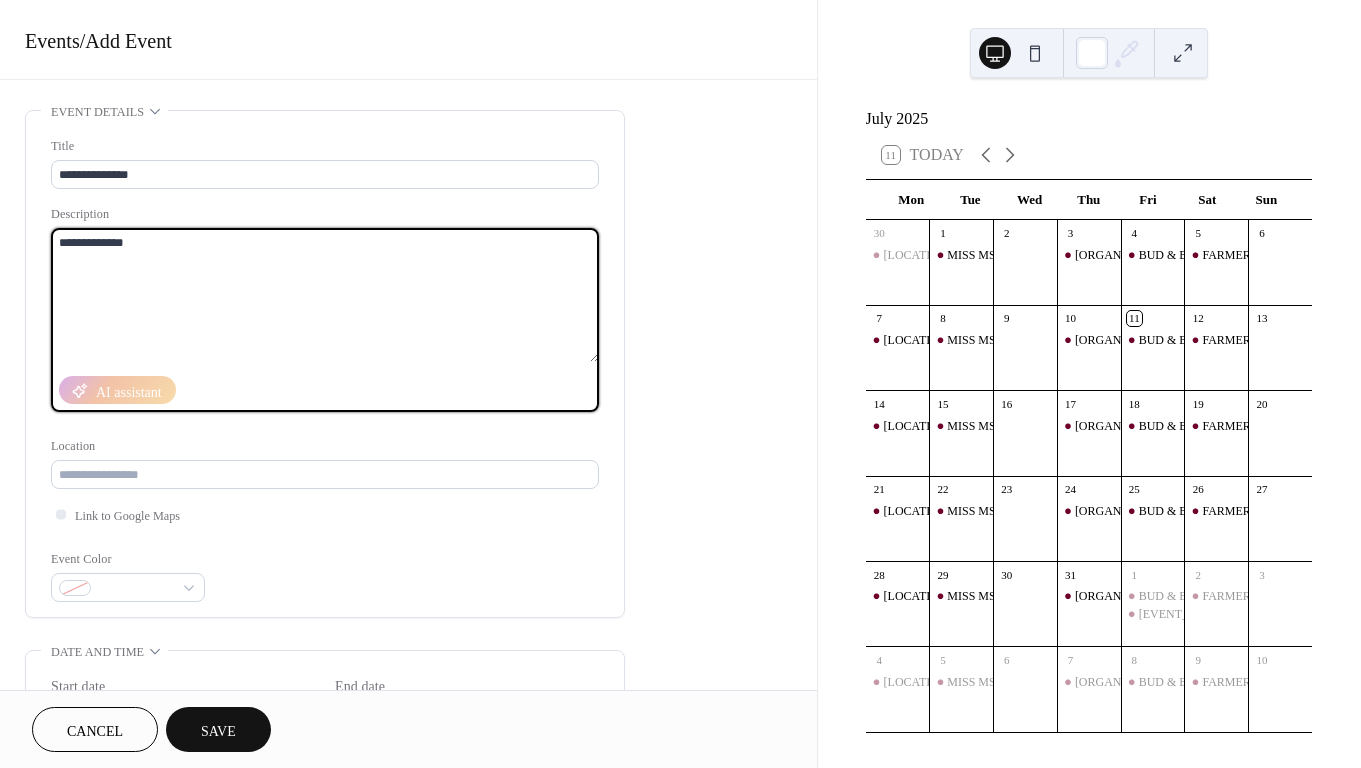 drag, startPoint x: 186, startPoint y: 335, endPoint x: 260, endPoint y: 261, distance: 104.6518 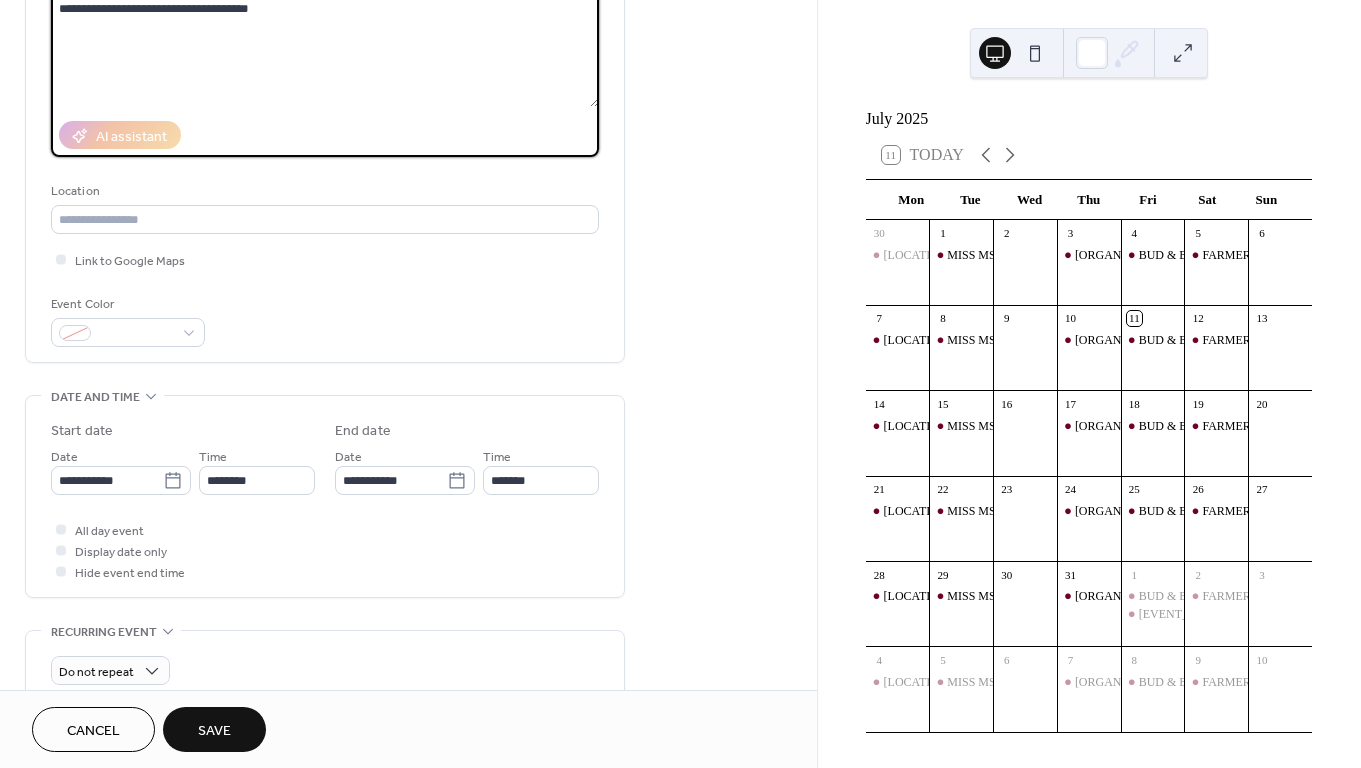 scroll, scrollTop: 293, scrollLeft: 0, axis: vertical 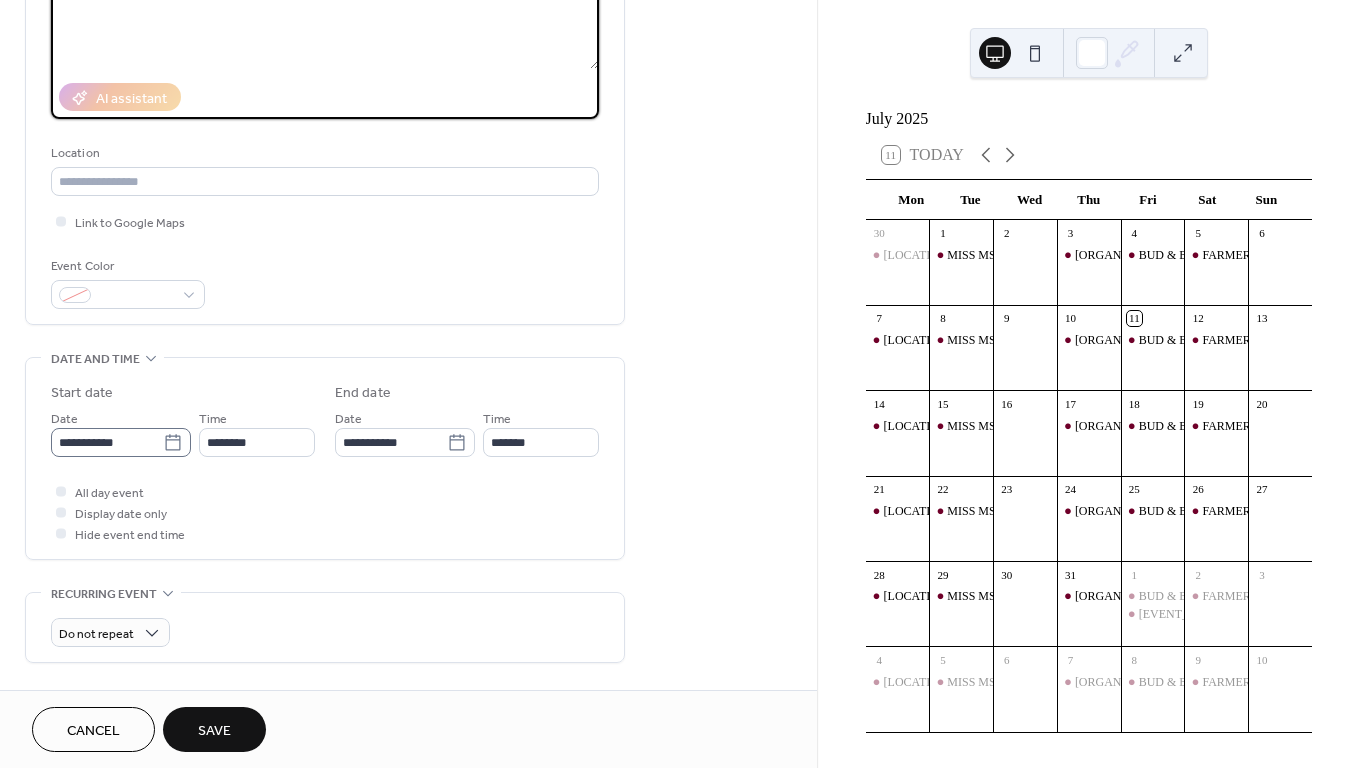 type on "**********" 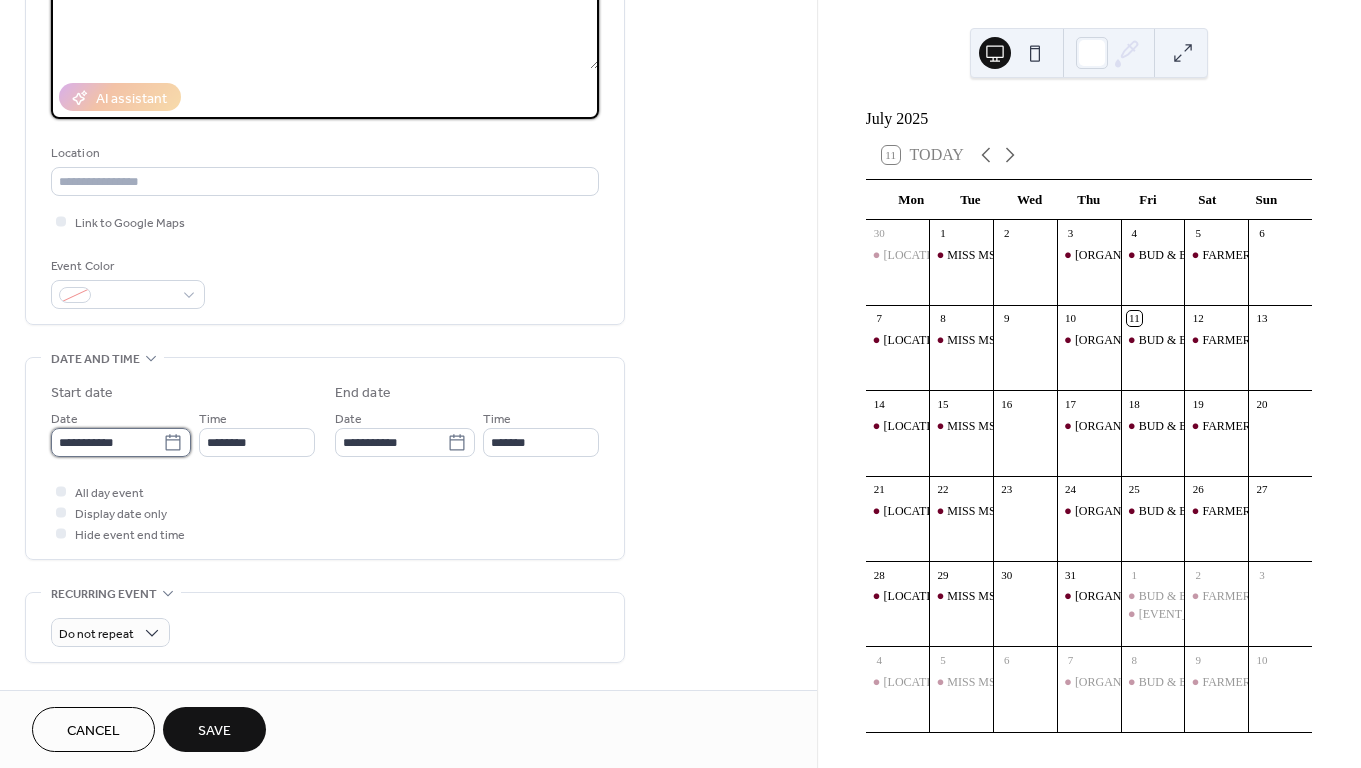 click on "**********" at bounding box center (107, 442) 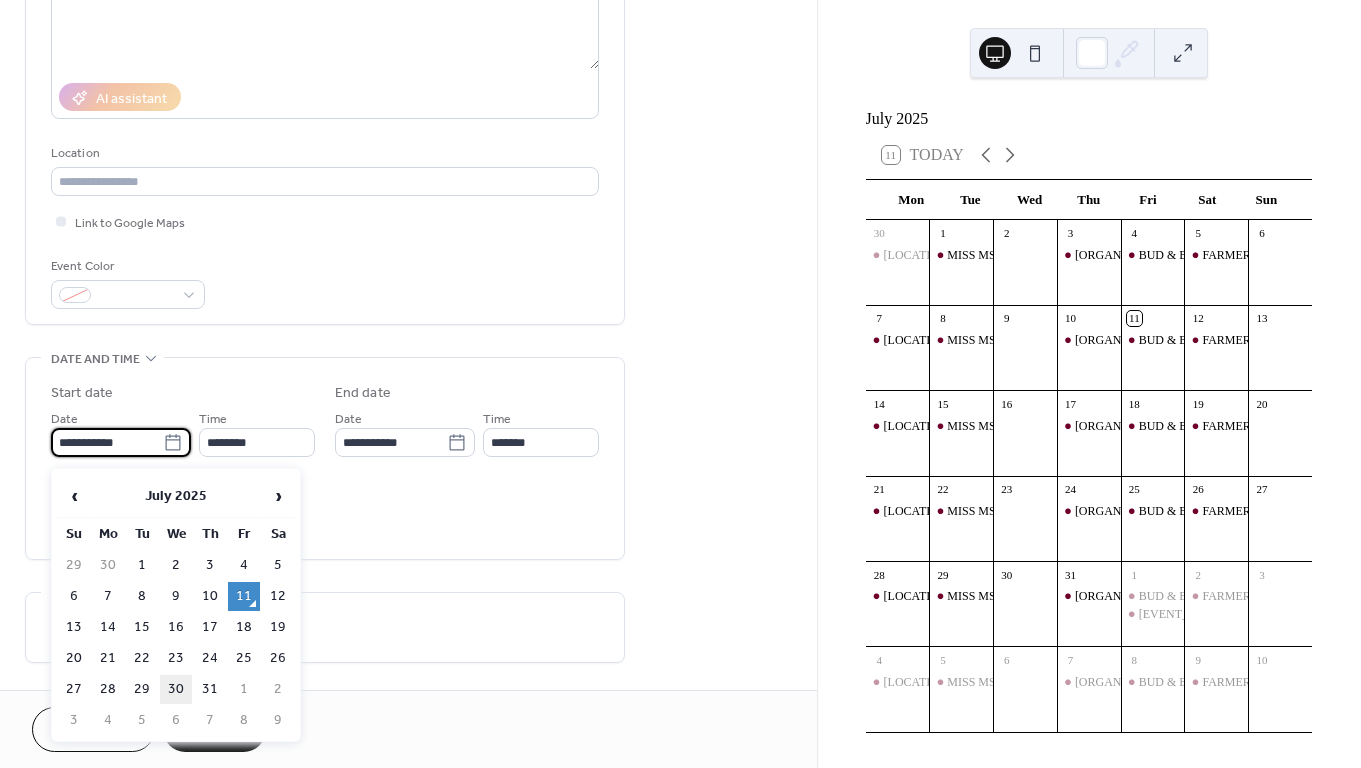 click on "30" at bounding box center (176, 689) 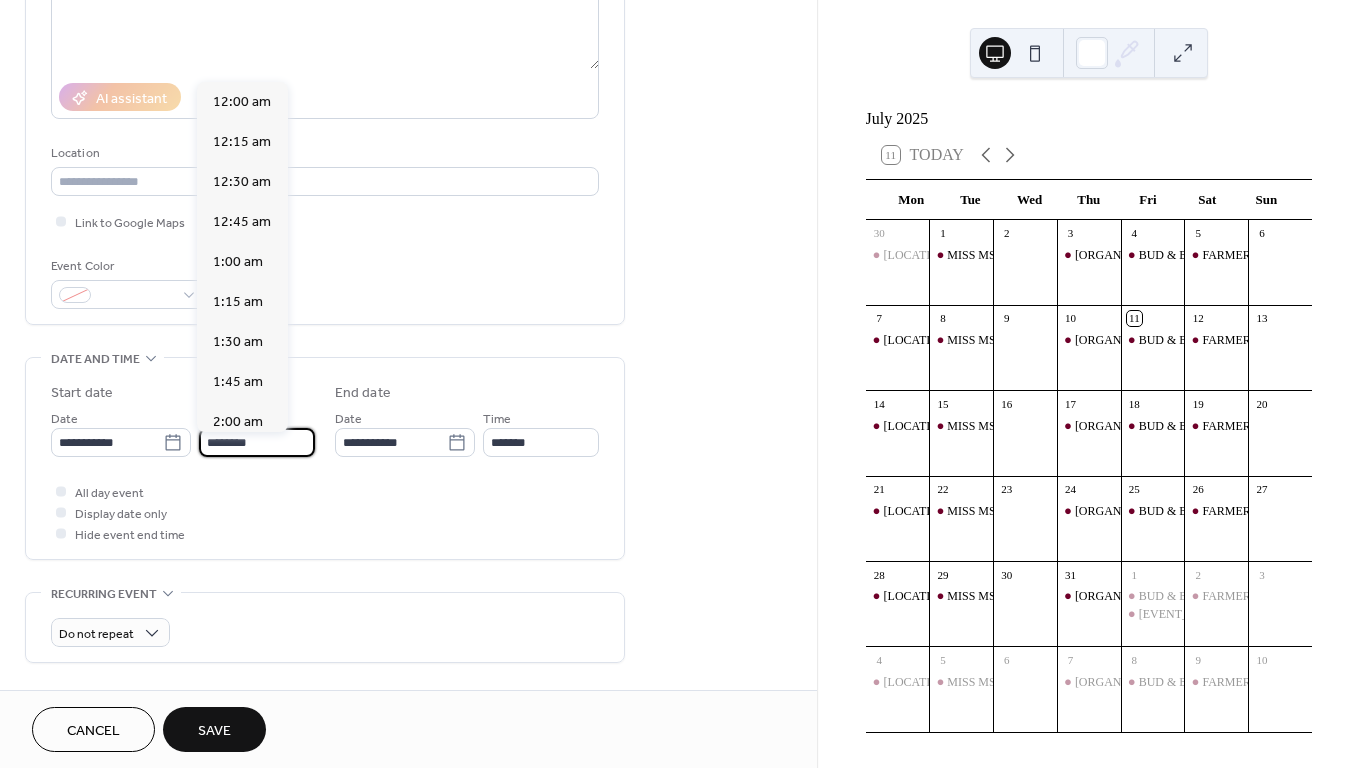 click on "********" at bounding box center [257, 442] 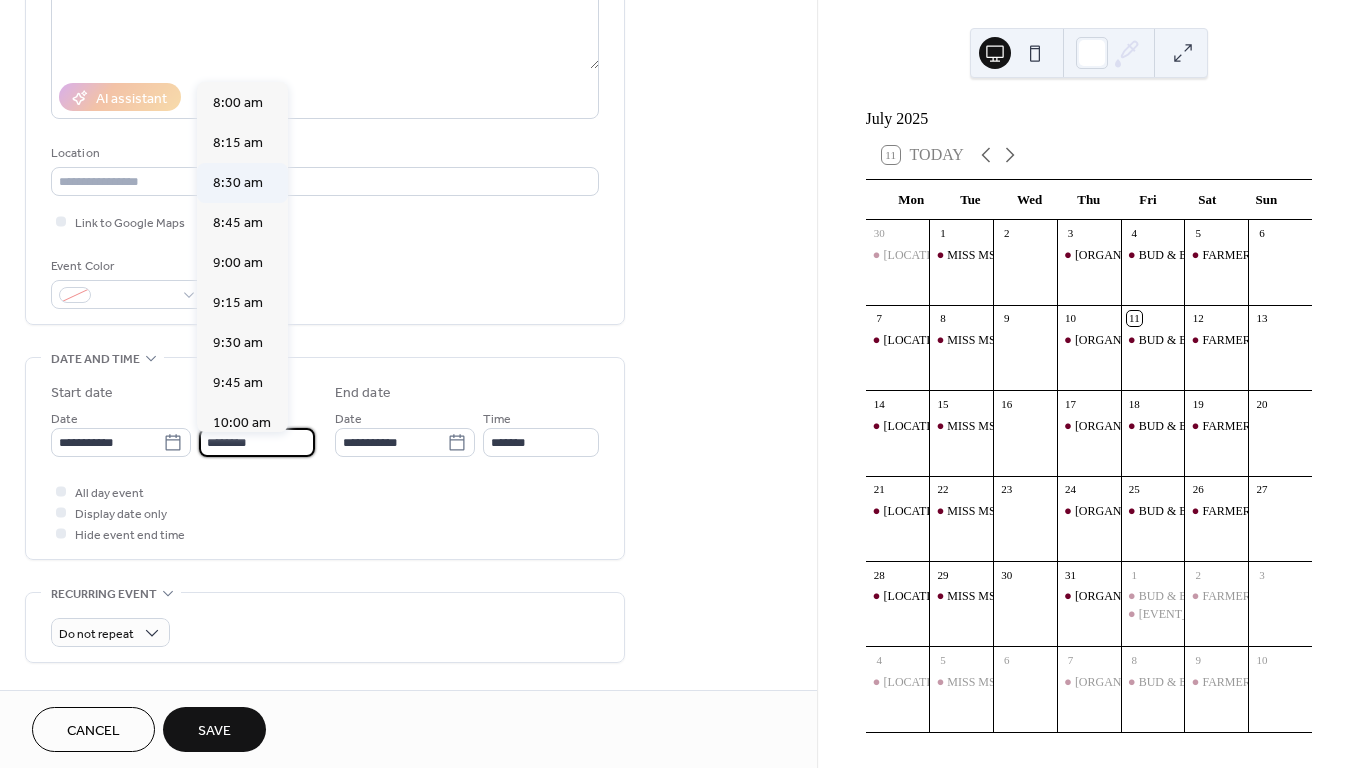 scroll, scrollTop: 1269, scrollLeft: 0, axis: vertical 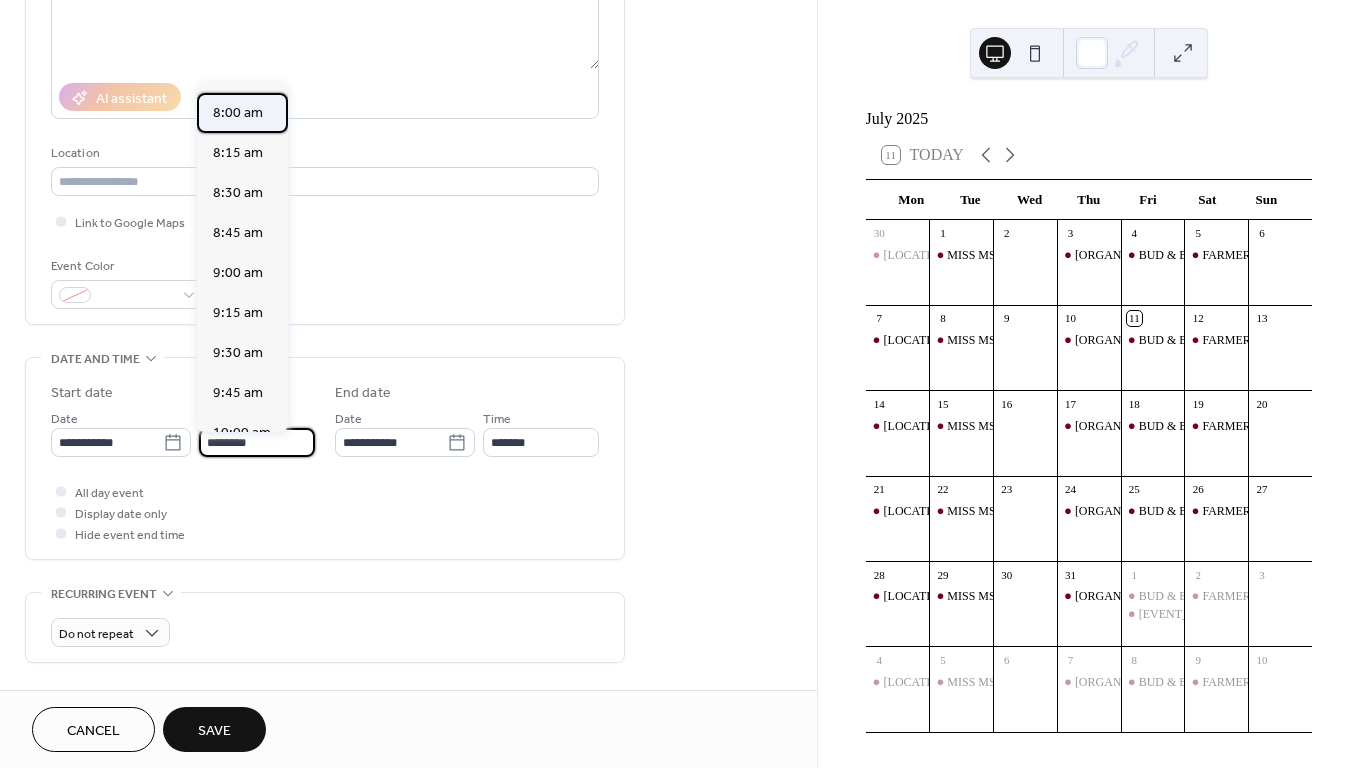 click on "8:00 am" at bounding box center (238, 113) 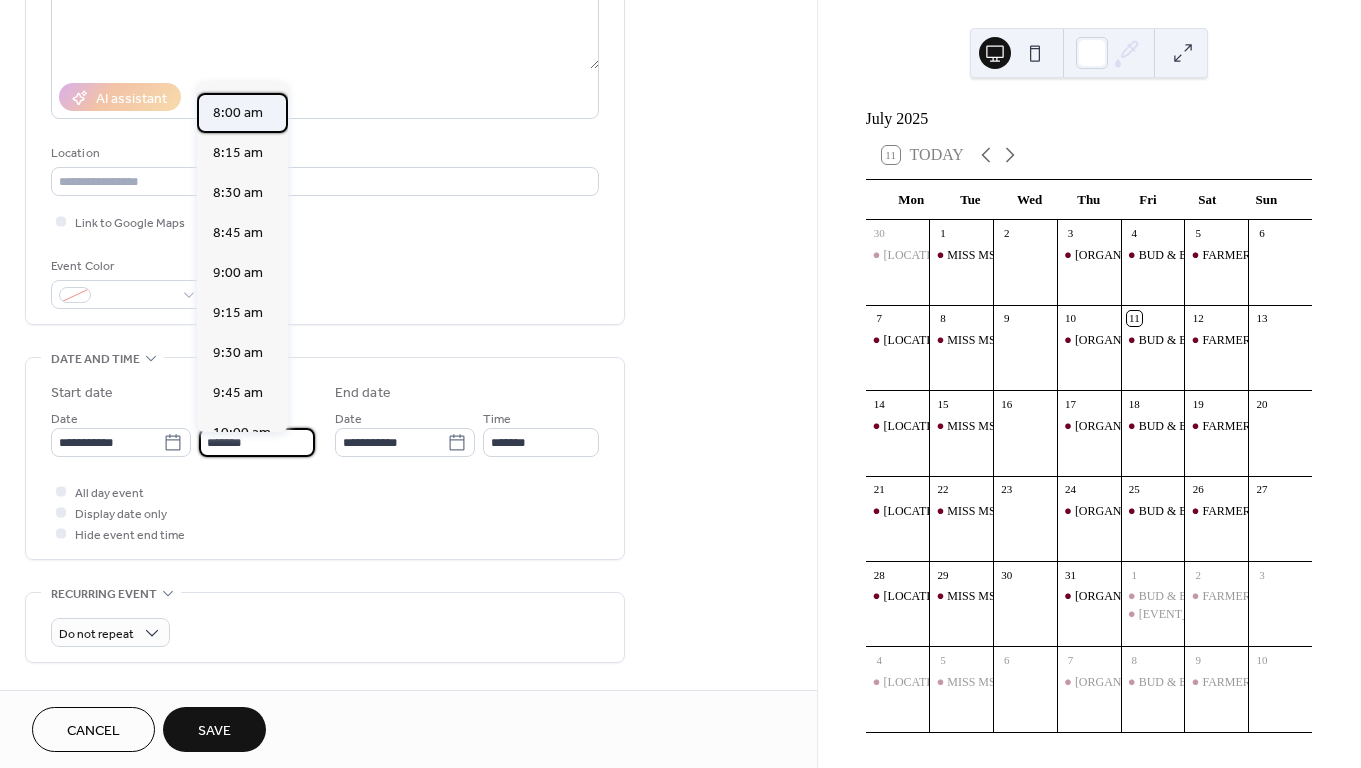 type on "*******" 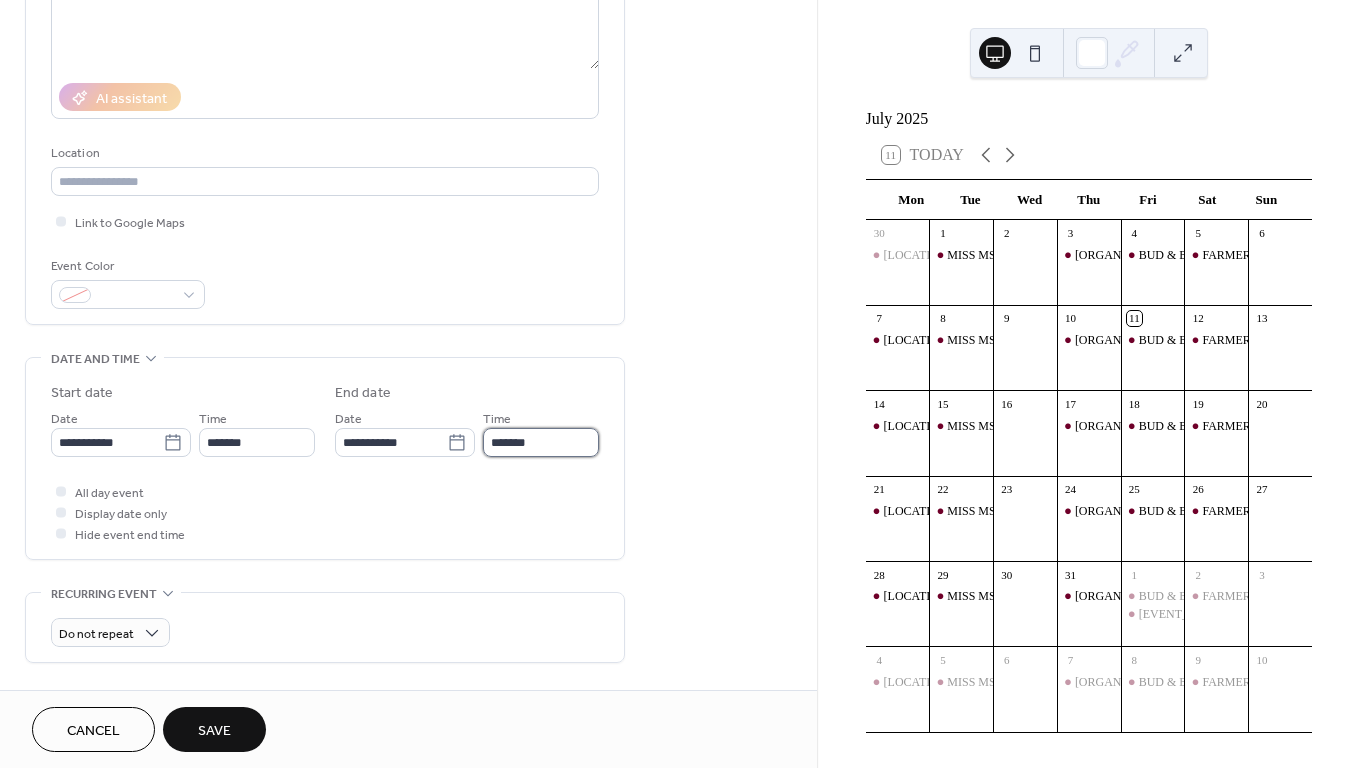 click on "*******" at bounding box center (541, 442) 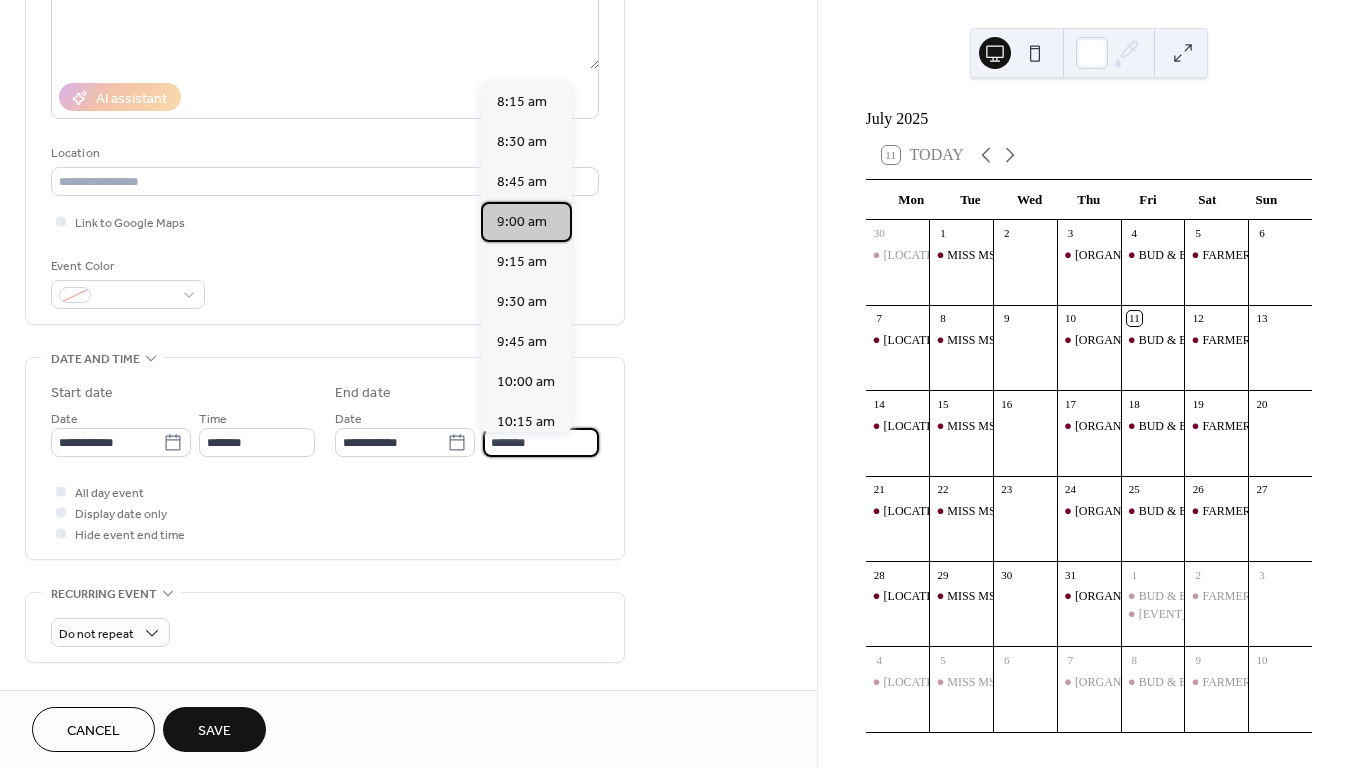 click on "9:00 am" at bounding box center (522, 222) 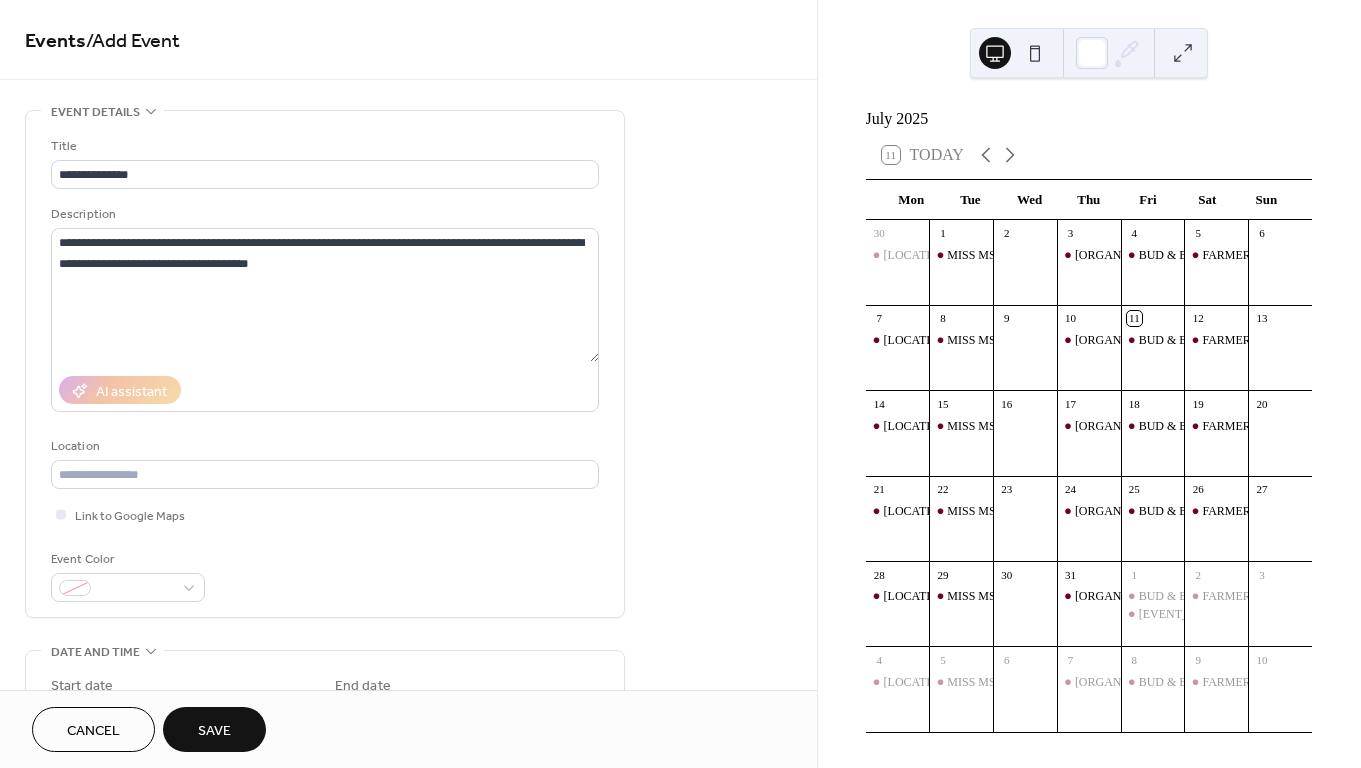 scroll, scrollTop: 0, scrollLeft: 0, axis: both 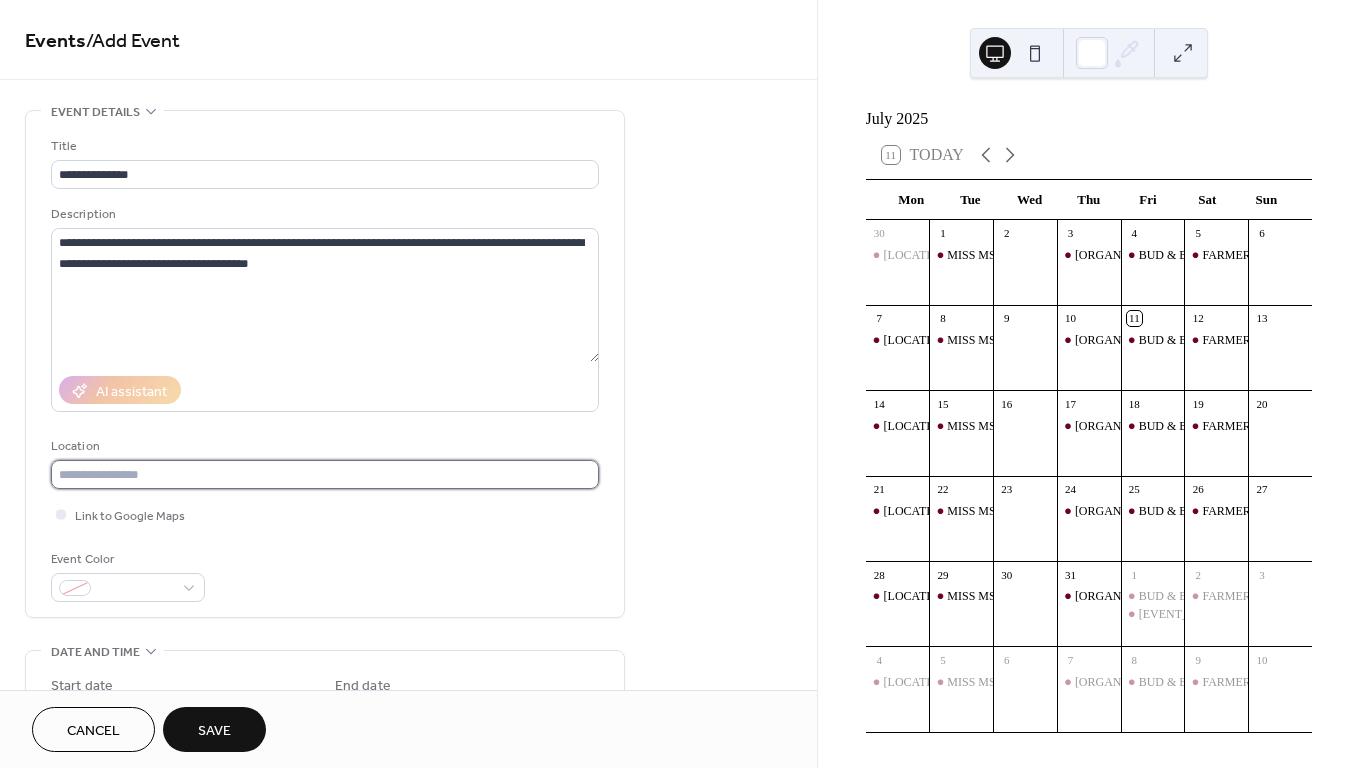 click at bounding box center (325, 474) 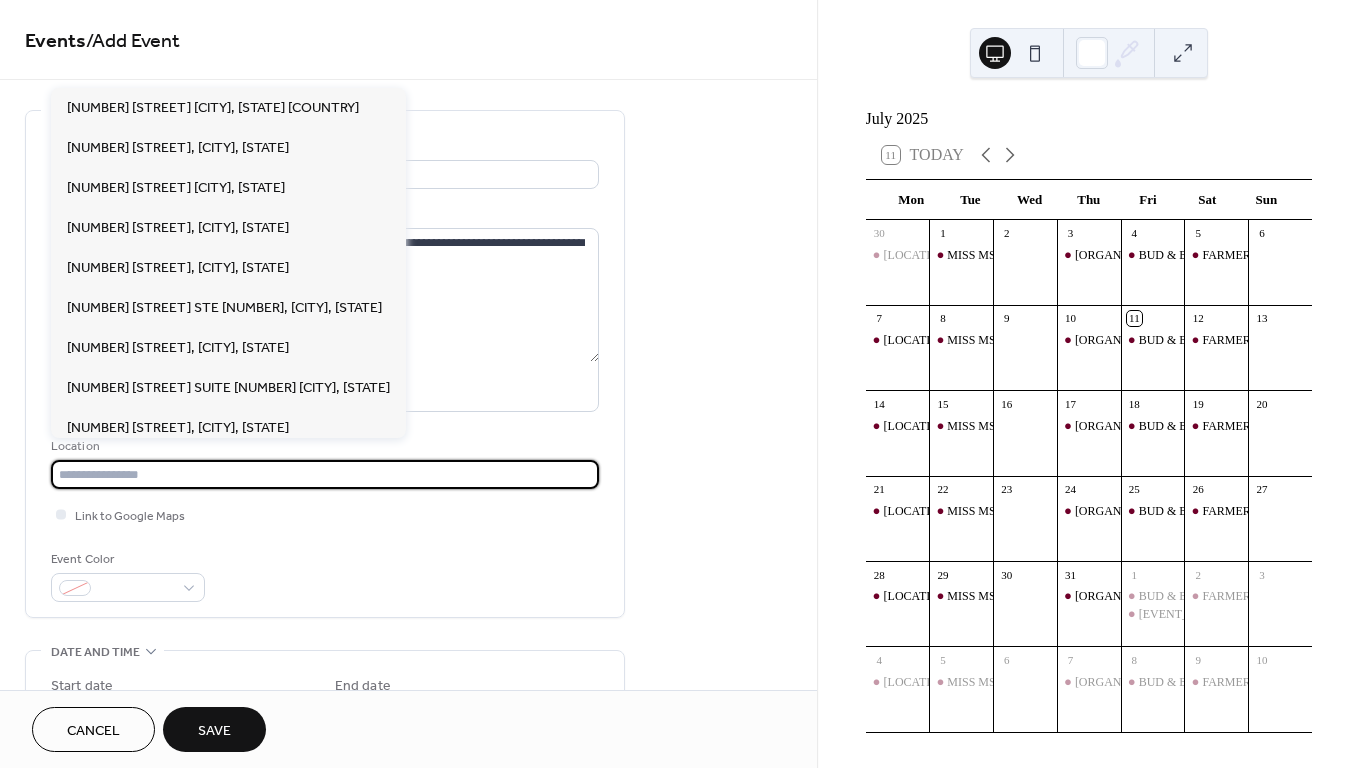 paste on "**********" 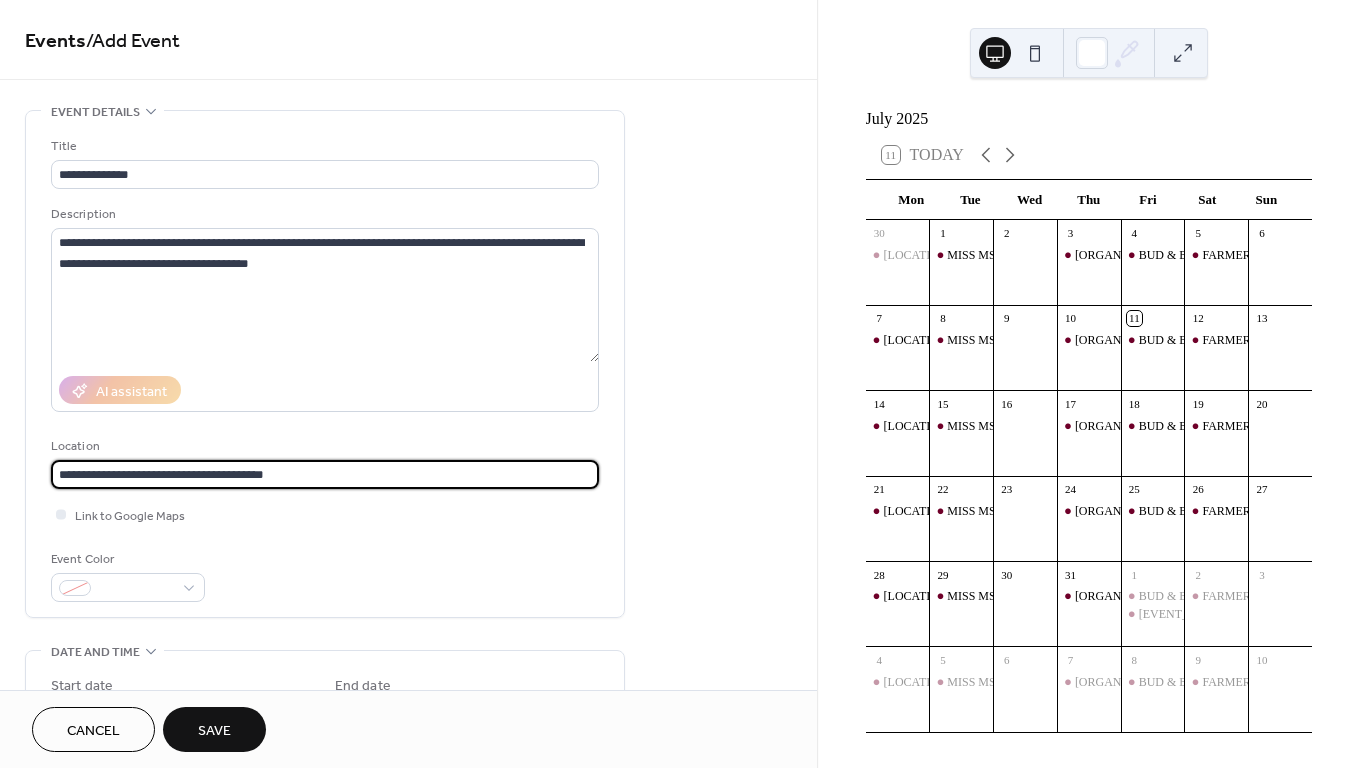 scroll, scrollTop: 0, scrollLeft: 0, axis: both 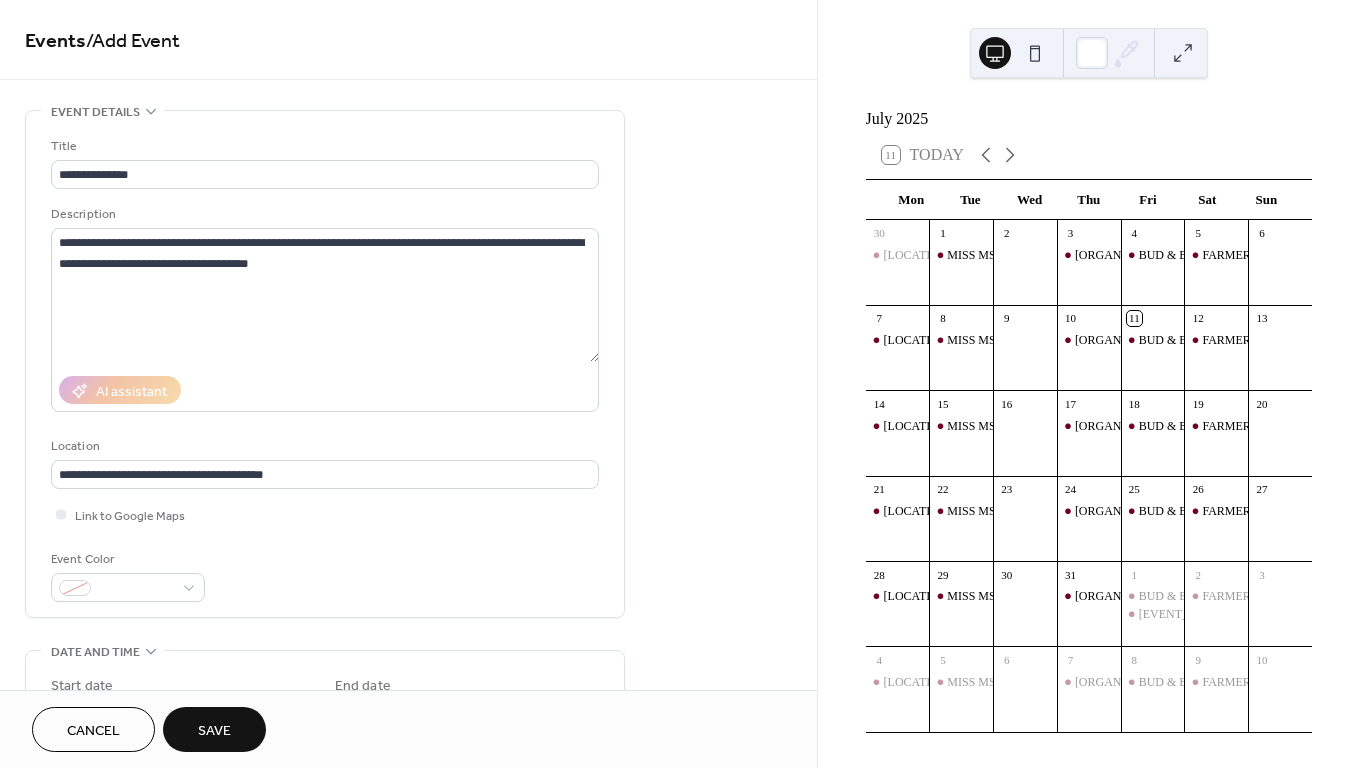 click on "Save" at bounding box center [214, 731] 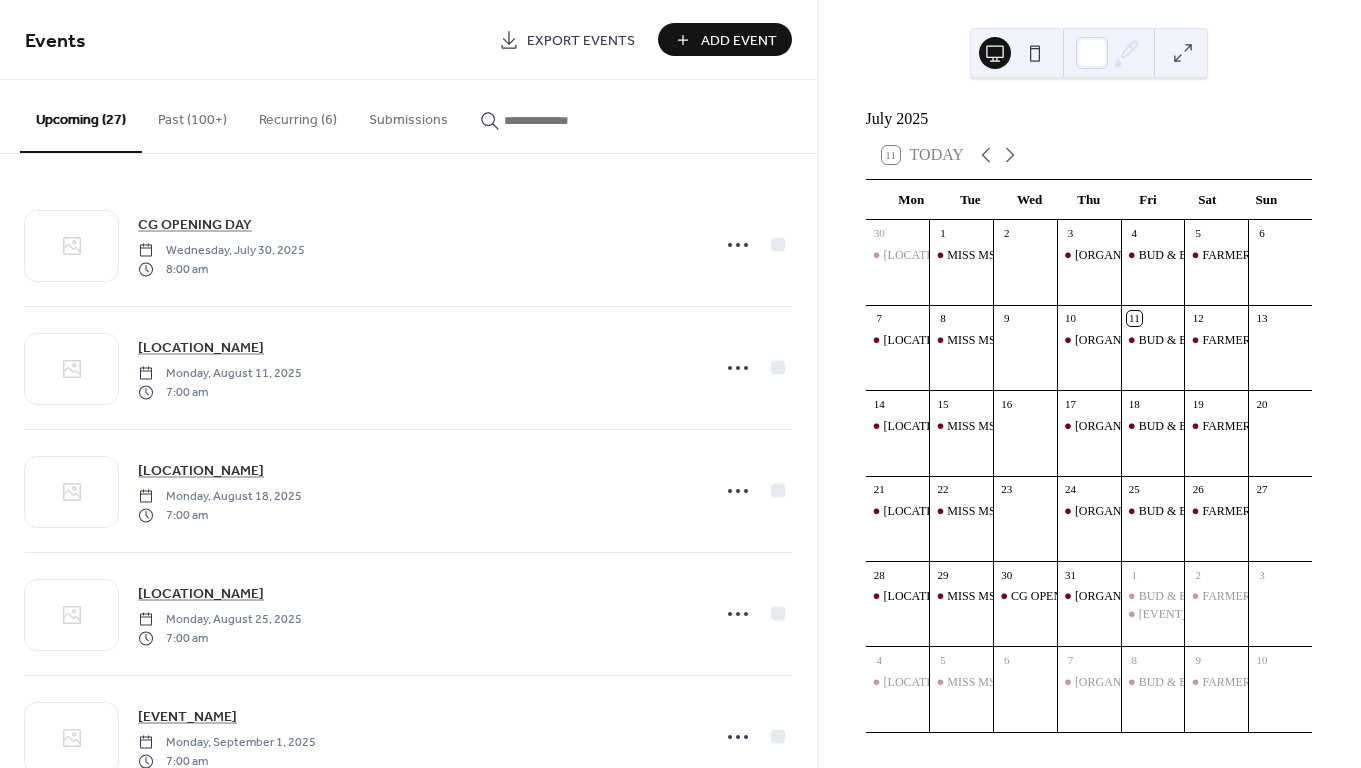 click on "Add Event" at bounding box center [739, 41] 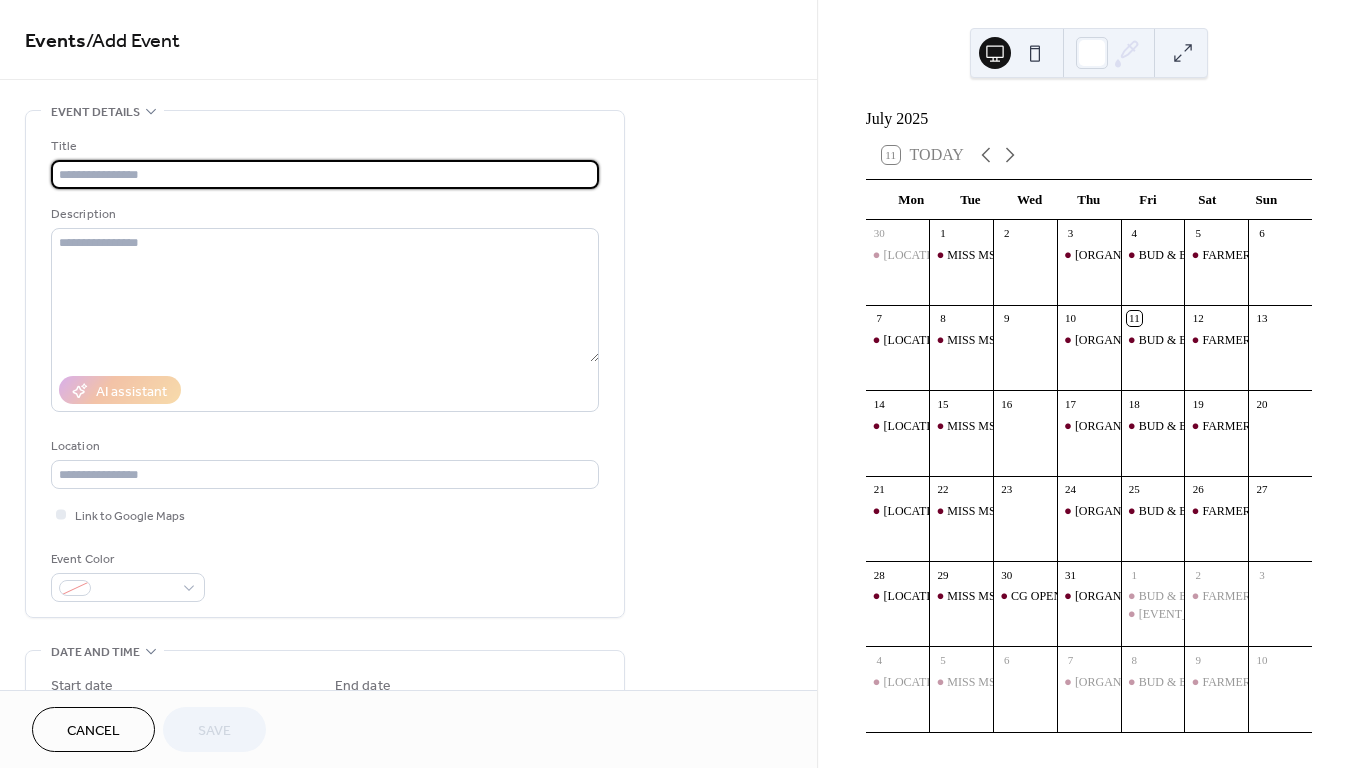 type on "*" 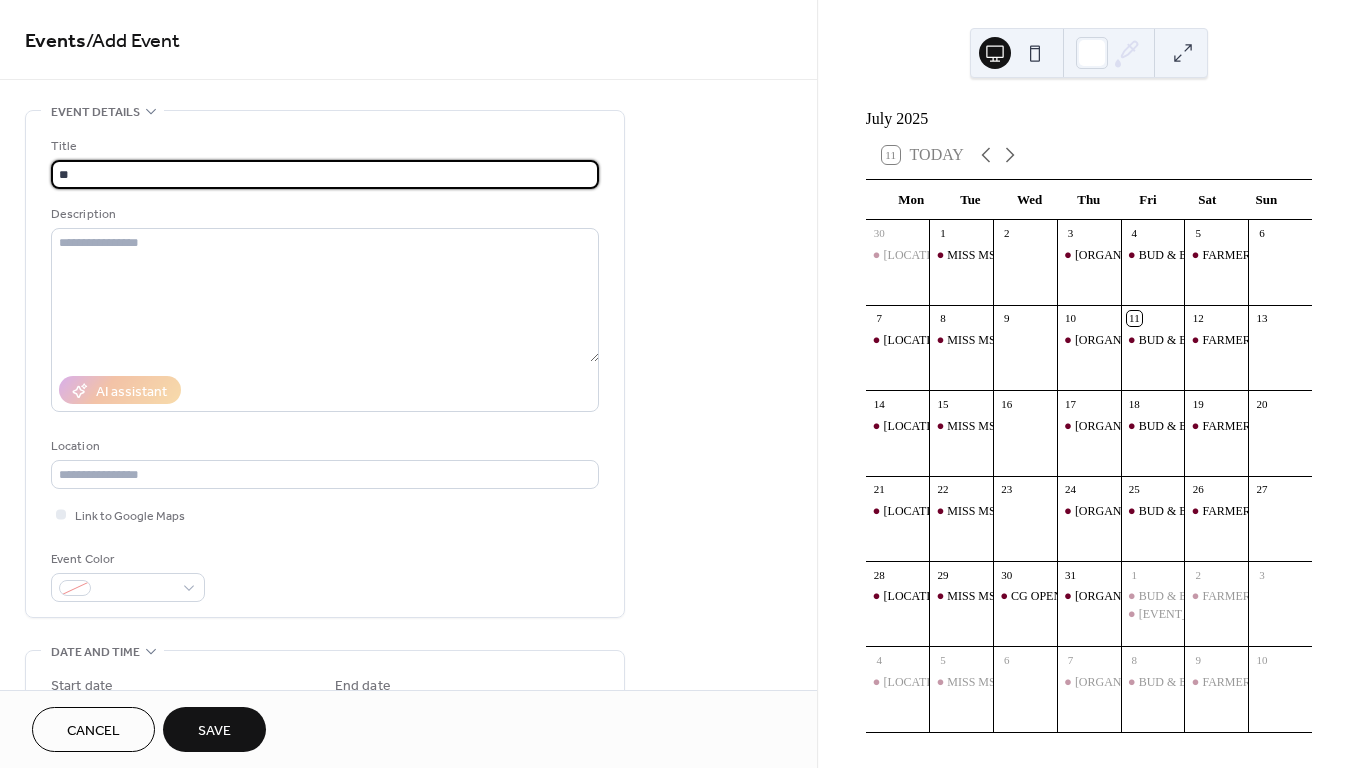 type on "*" 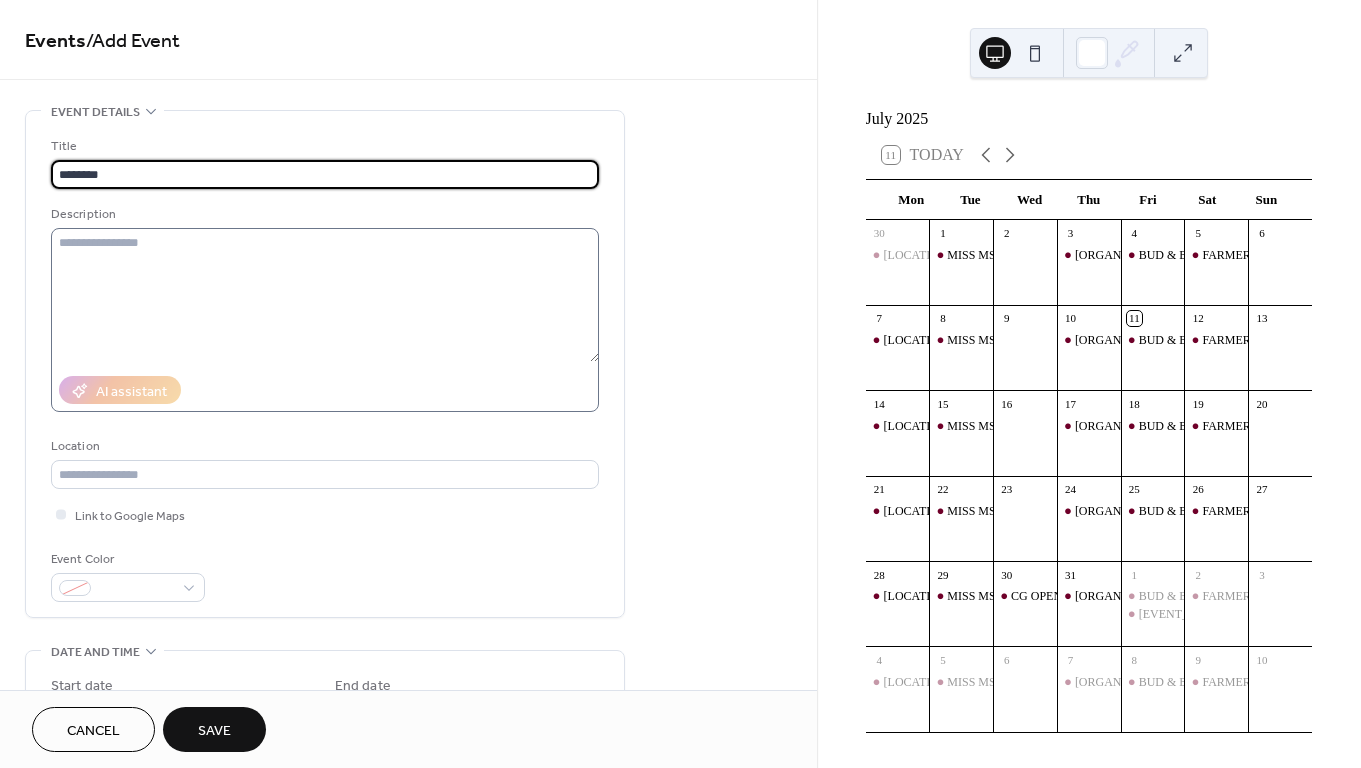 type on "********" 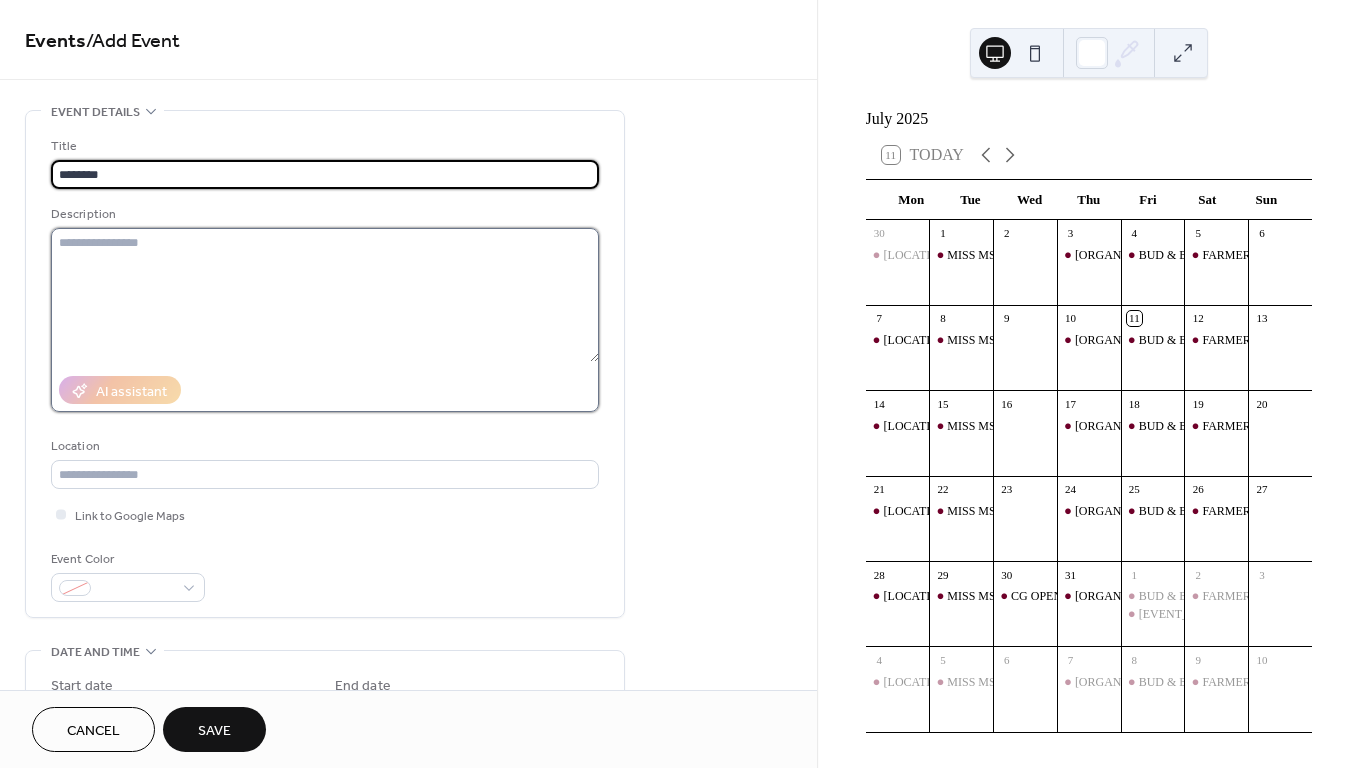 click at bounding box center [325, 295] 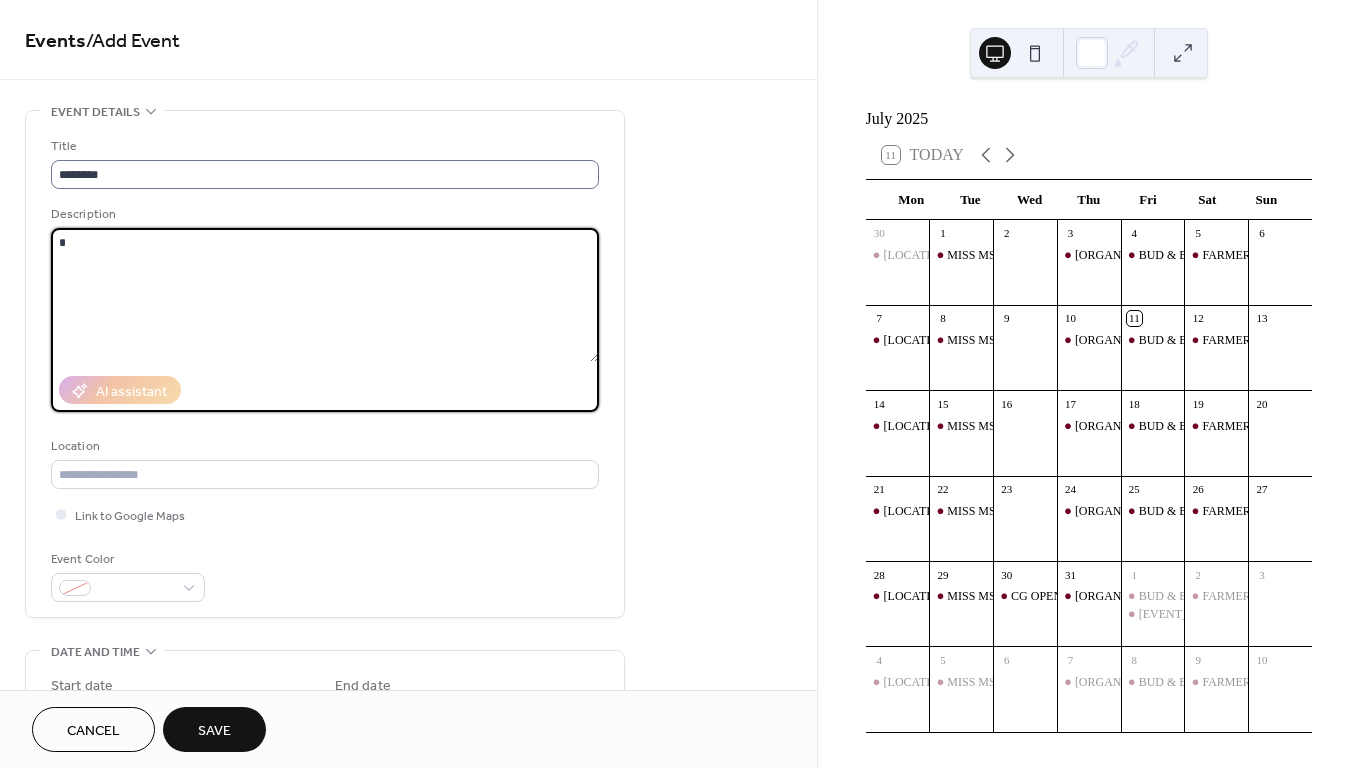 type 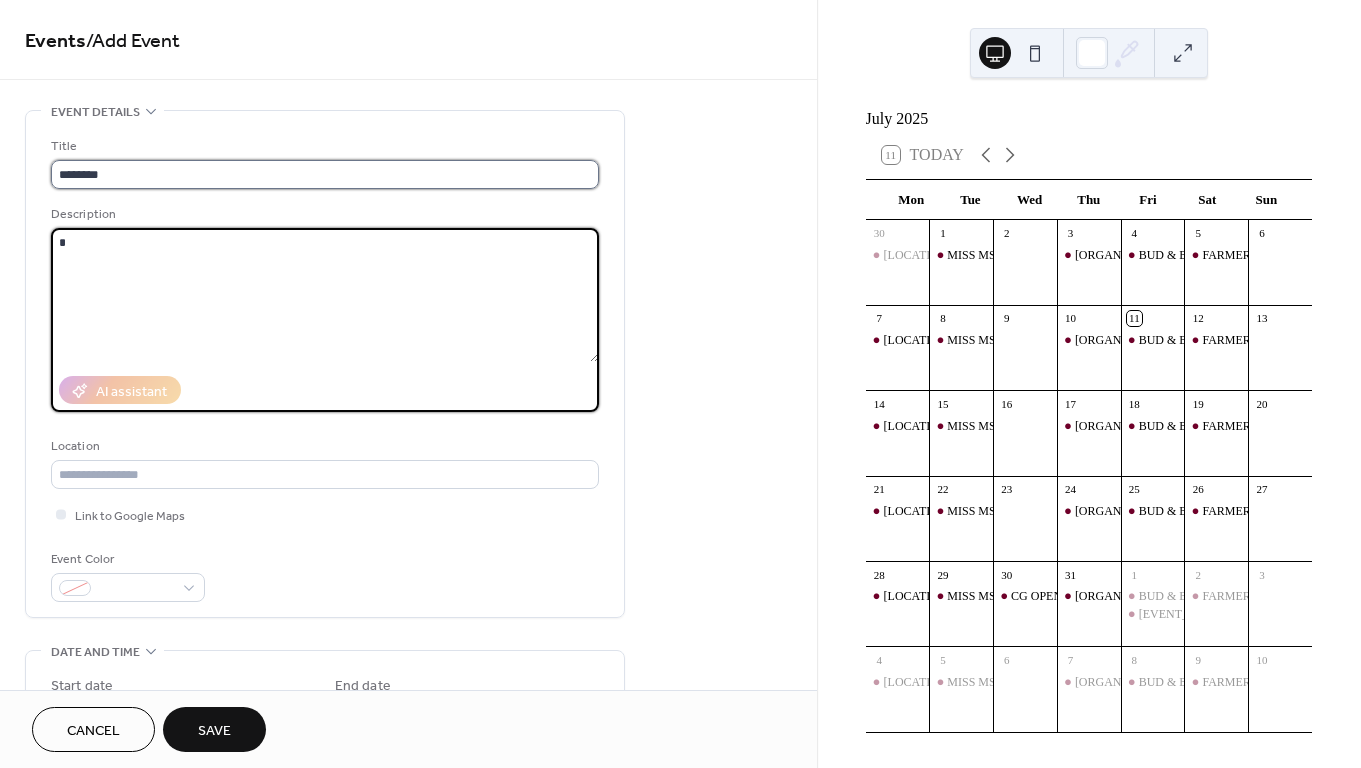 click on "********" at bounding box center [325, 174] 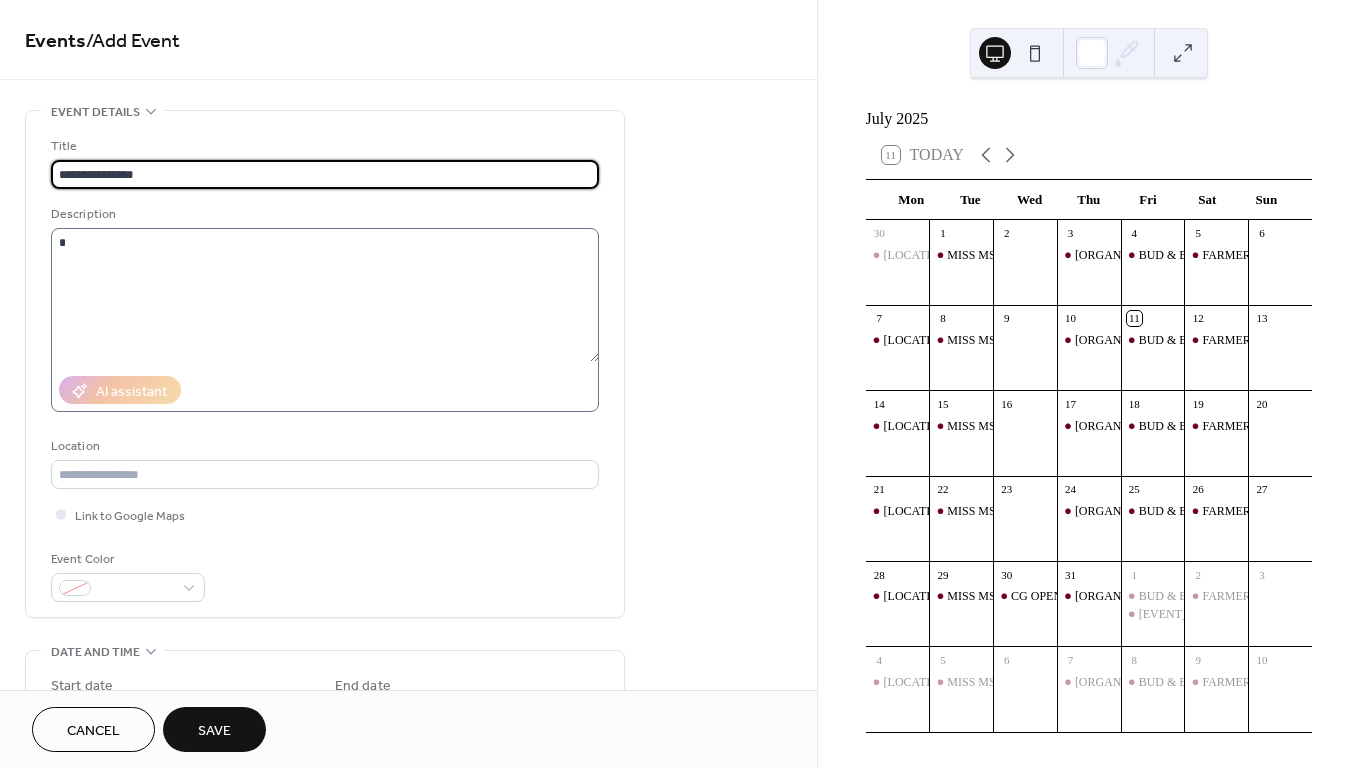 type on "**********" 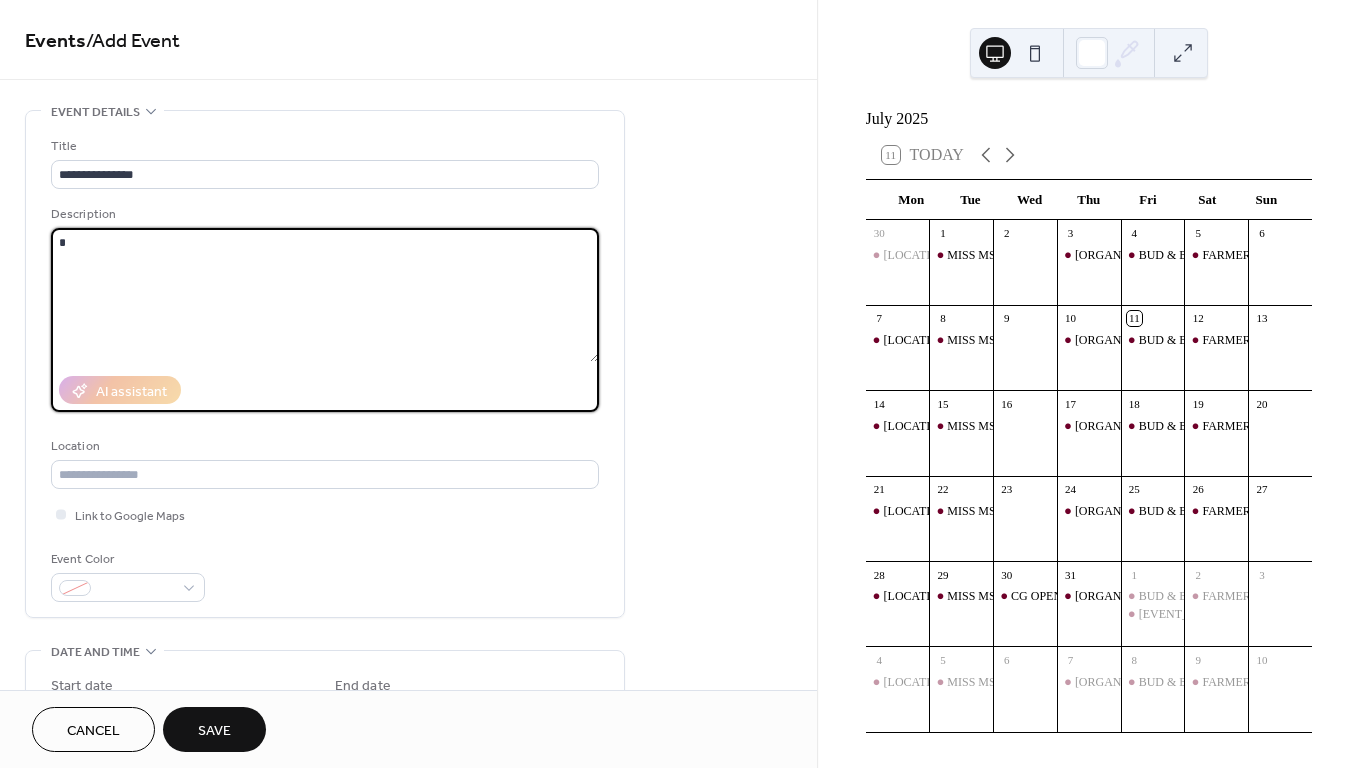 click at bounding box center [325, 295] 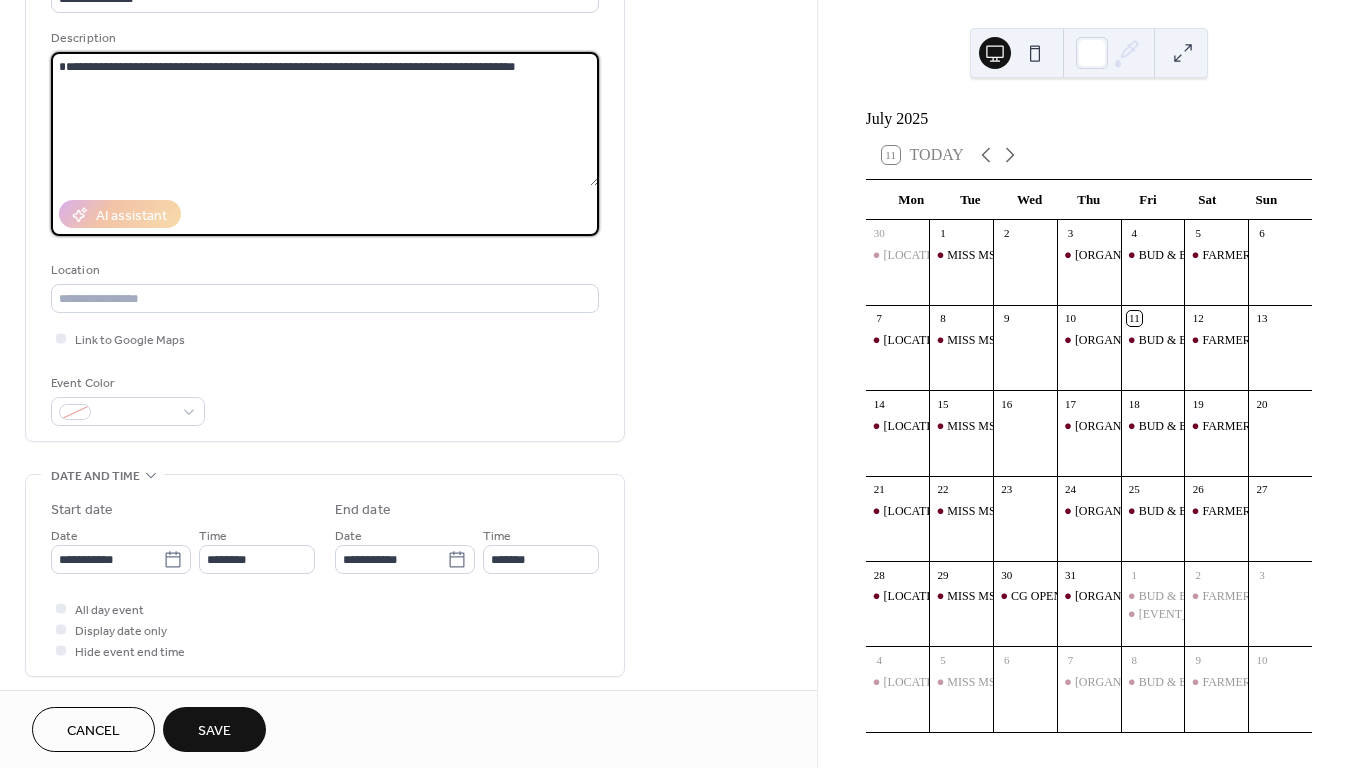scroll, scrollTop: 196, scrollLeft: 0, axis: vertical 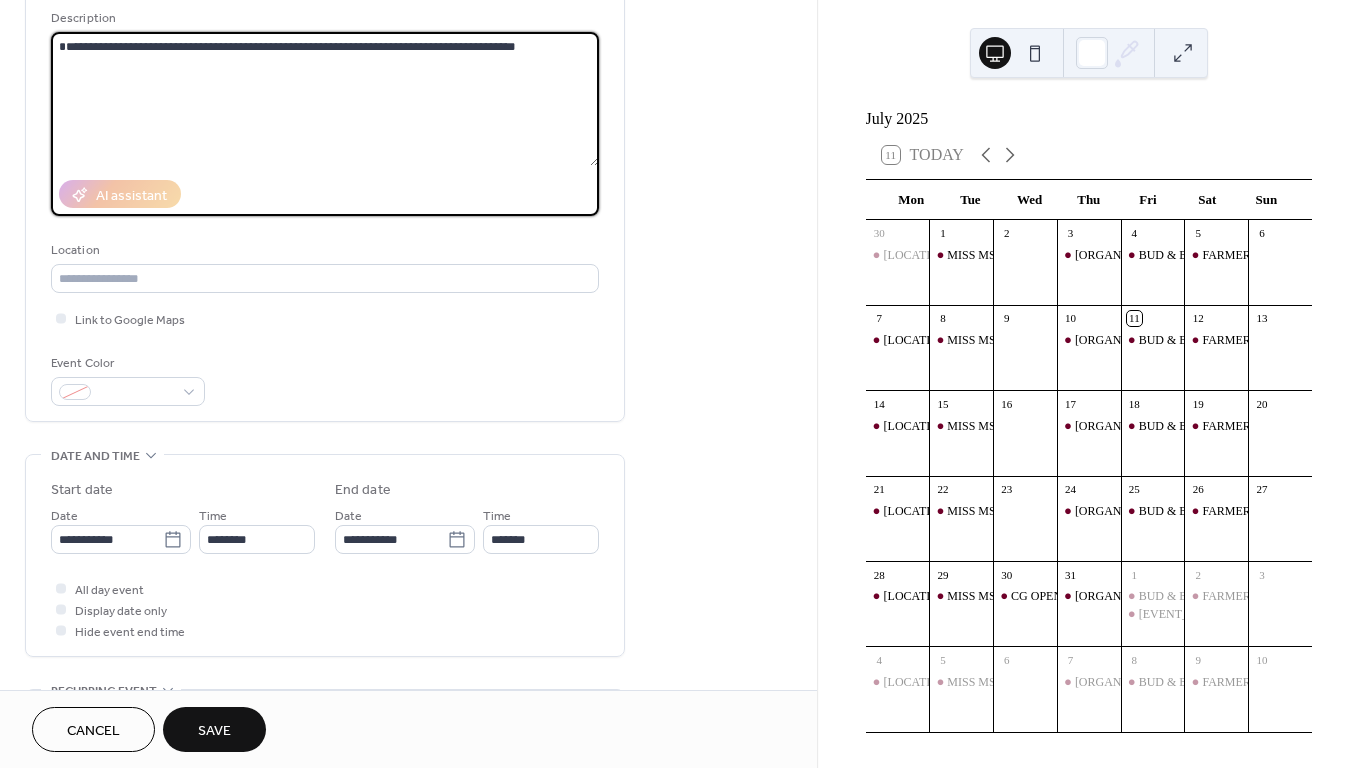 click on "**********" at bounding box center [325, 99] 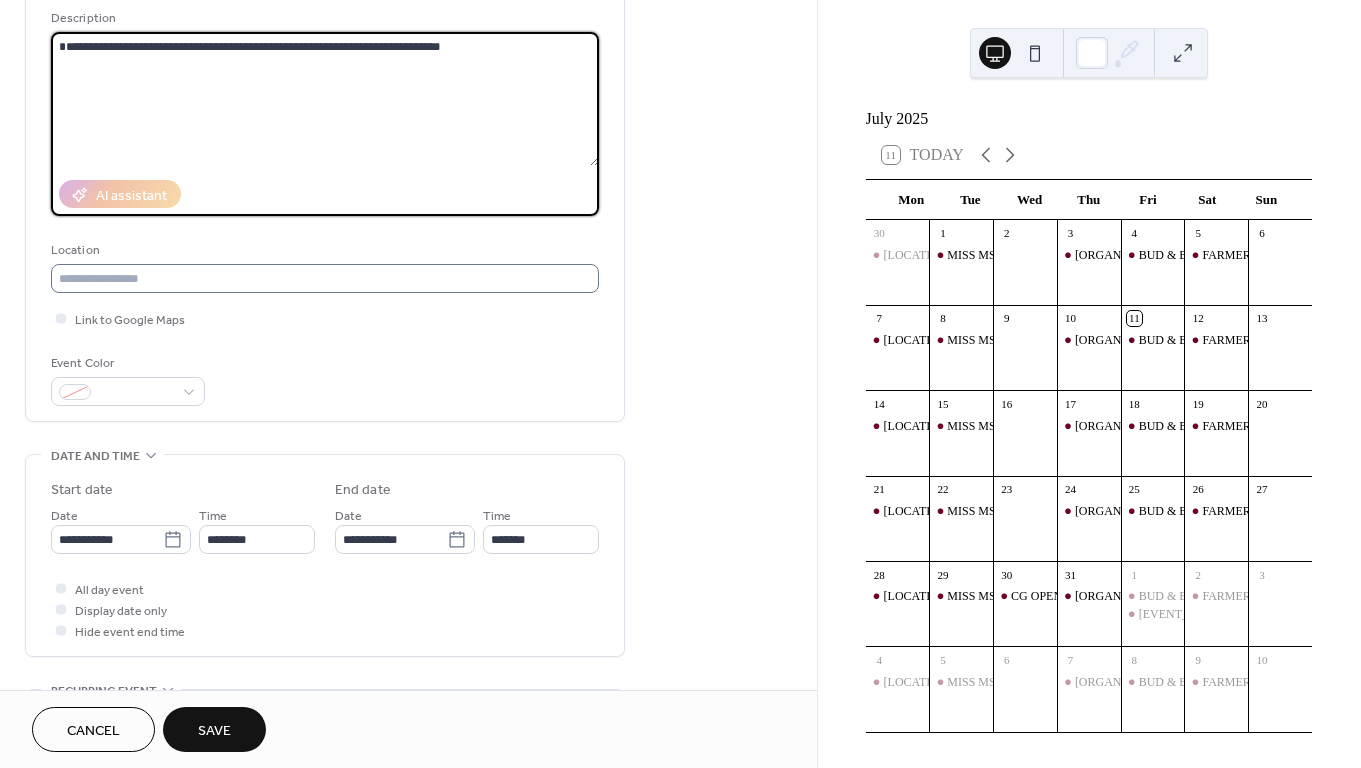 type on "**********" 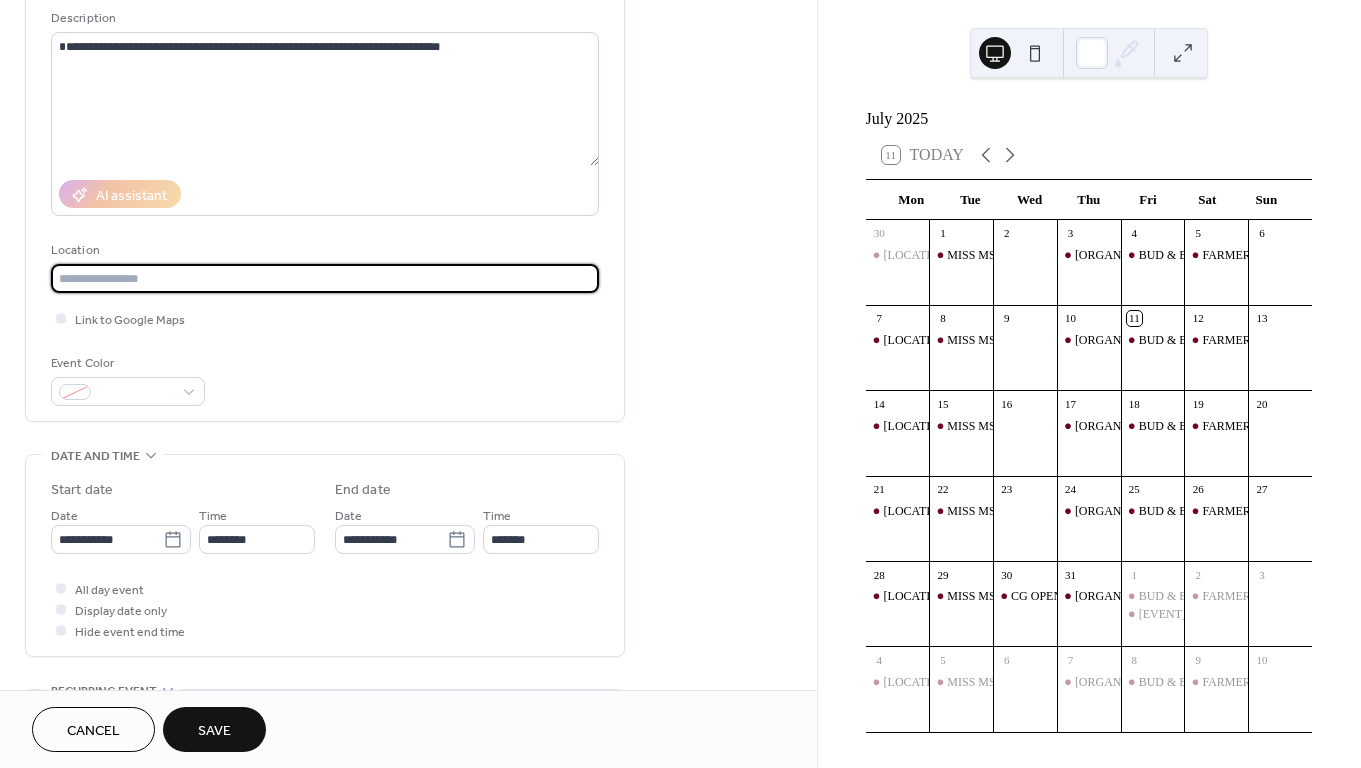 click at bounding box center (325, 278) 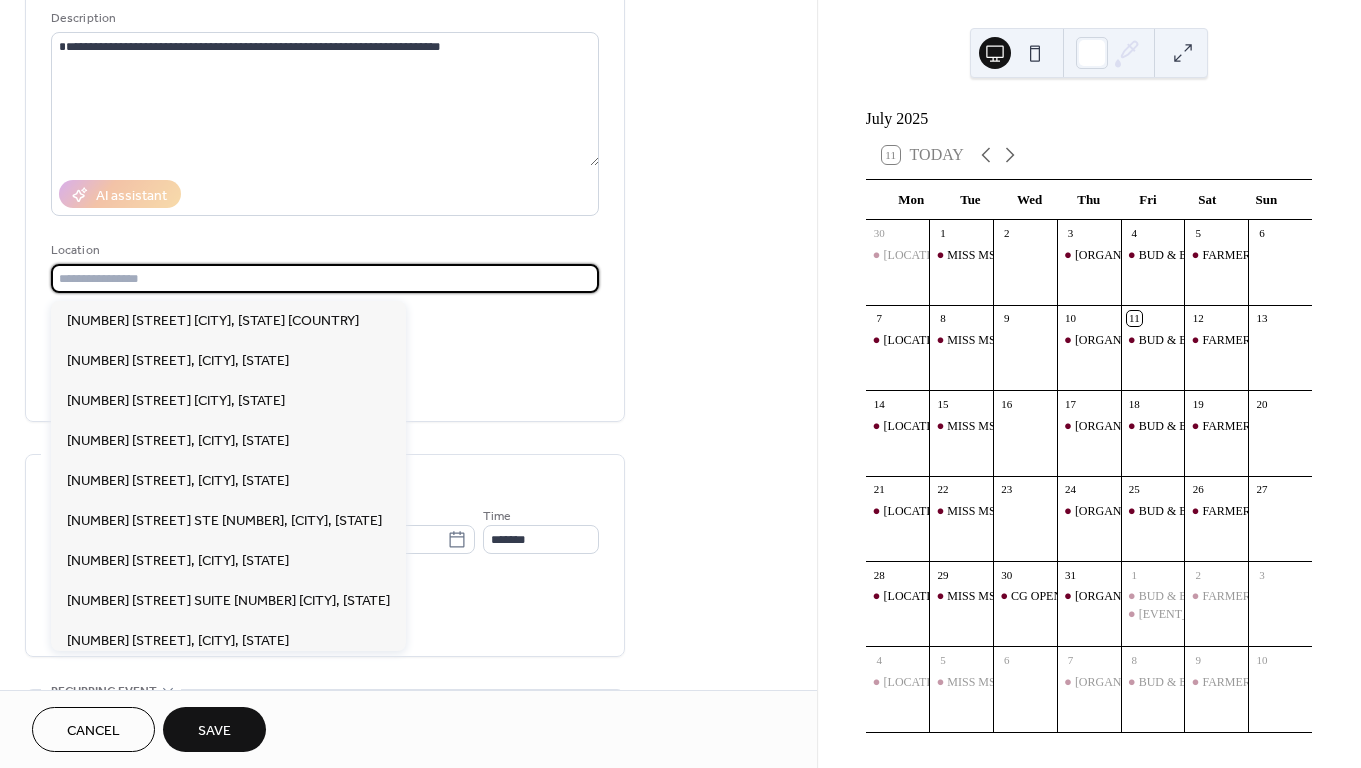 paste on "**********" 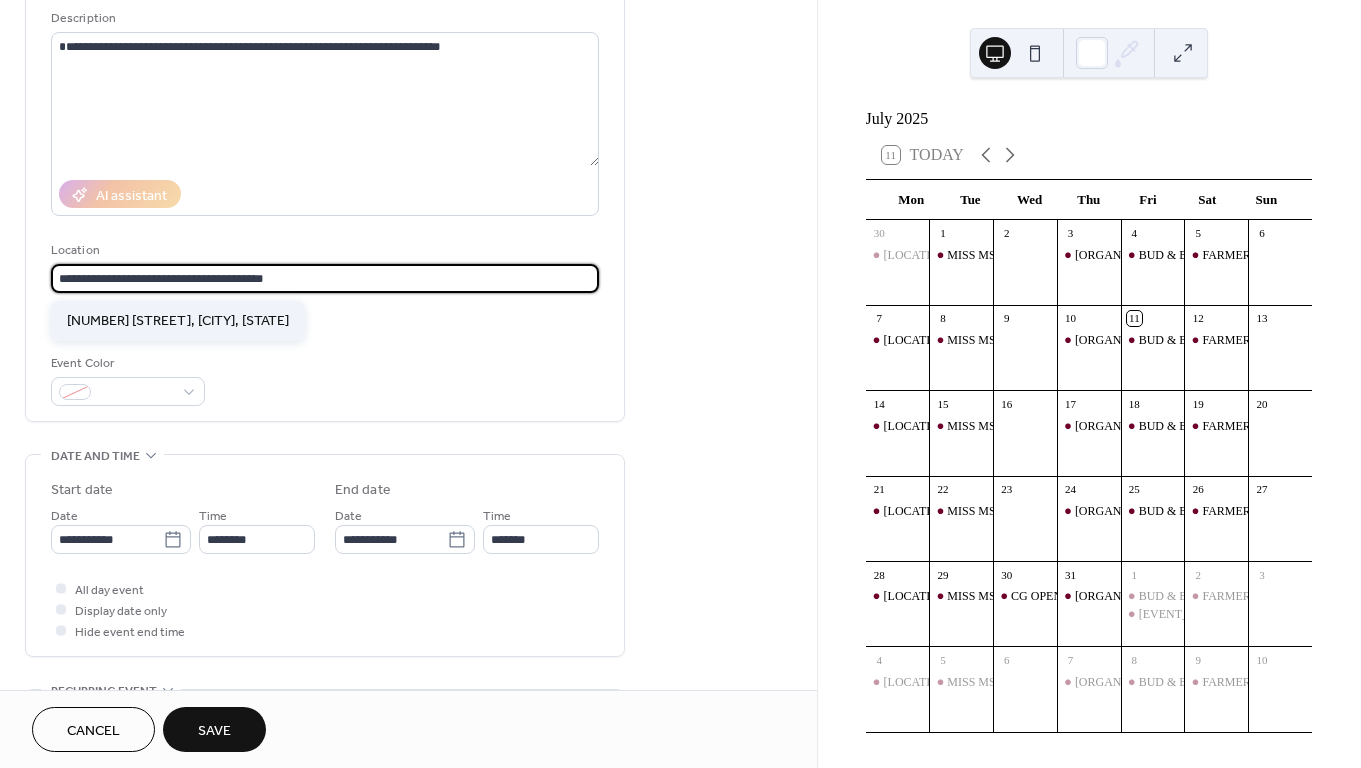 type on "**********" 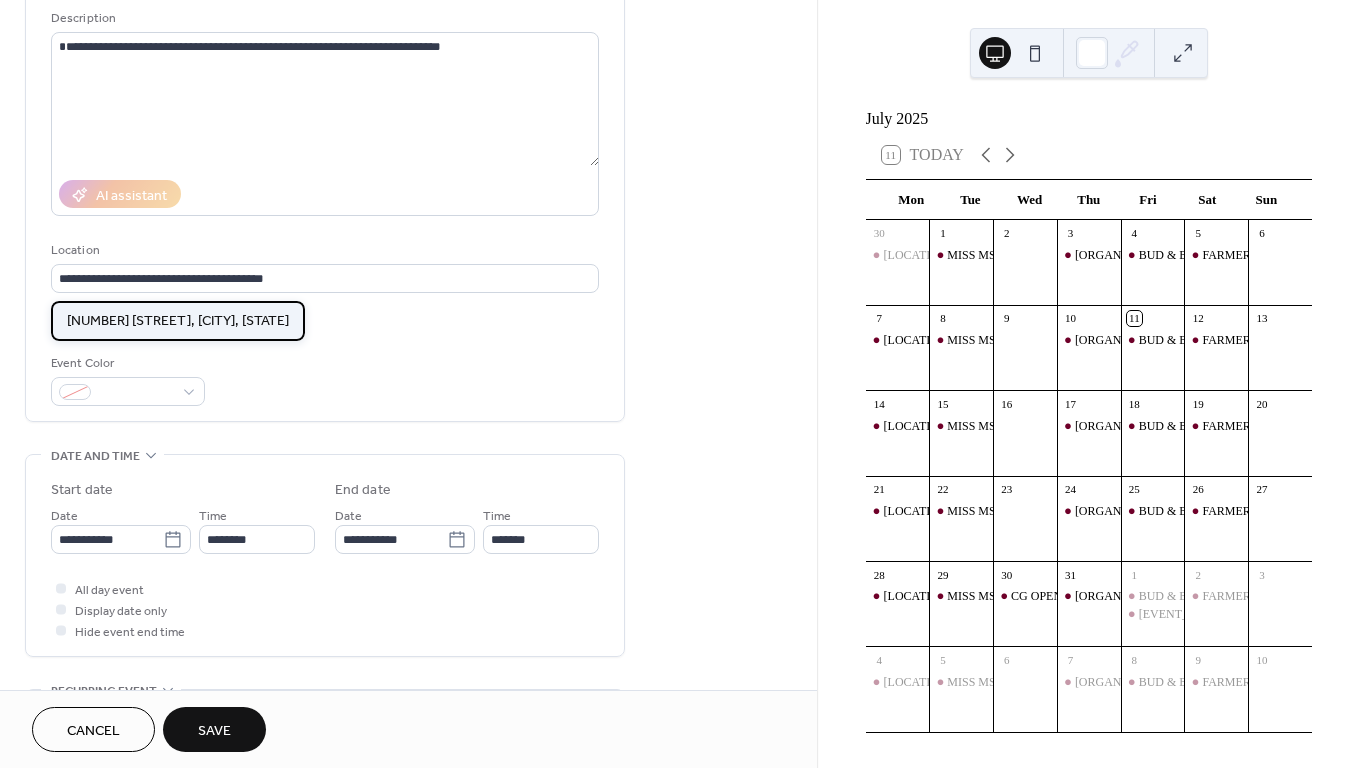 click on "[NUMBER] [STREET], [CITY], [STATE]" at bounding box center [178, 321] 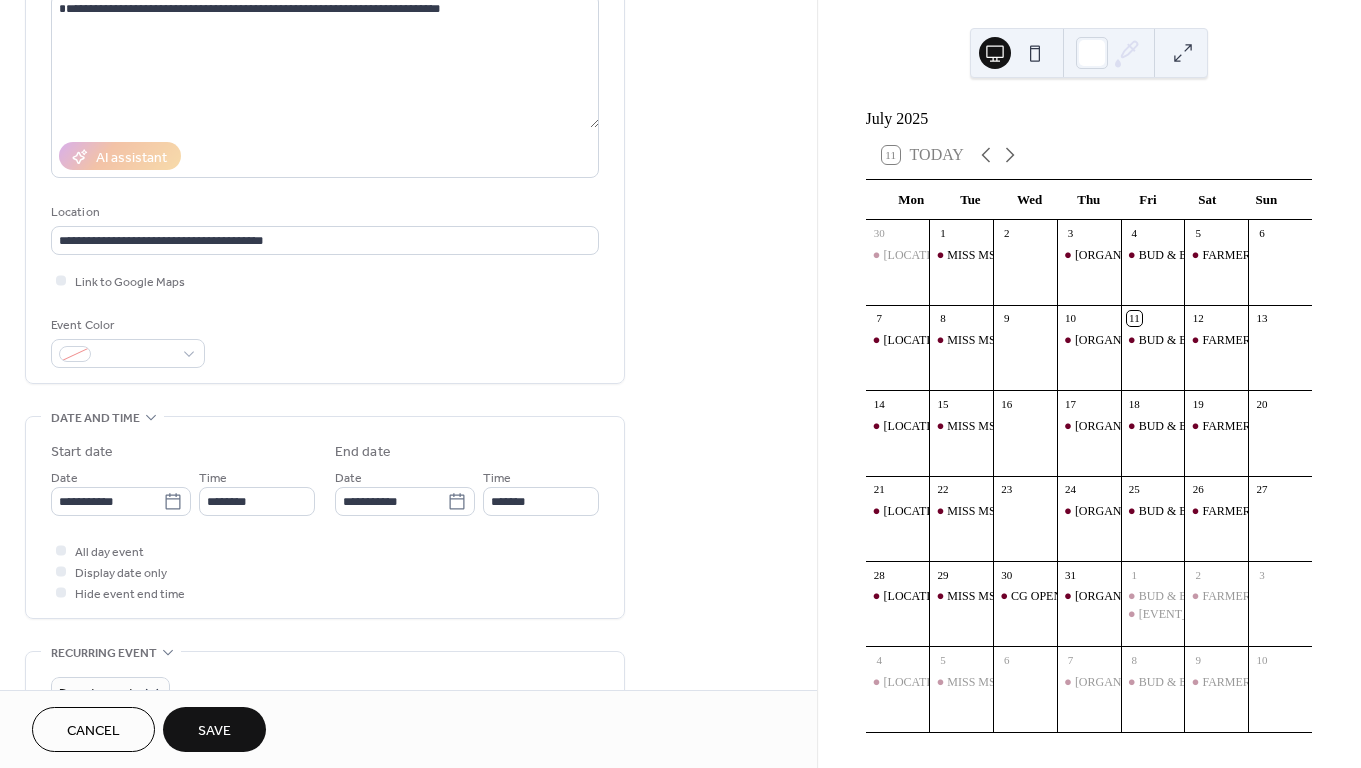 scroll, scrollTop: 244, scrollLeft: 0, axis: vertical 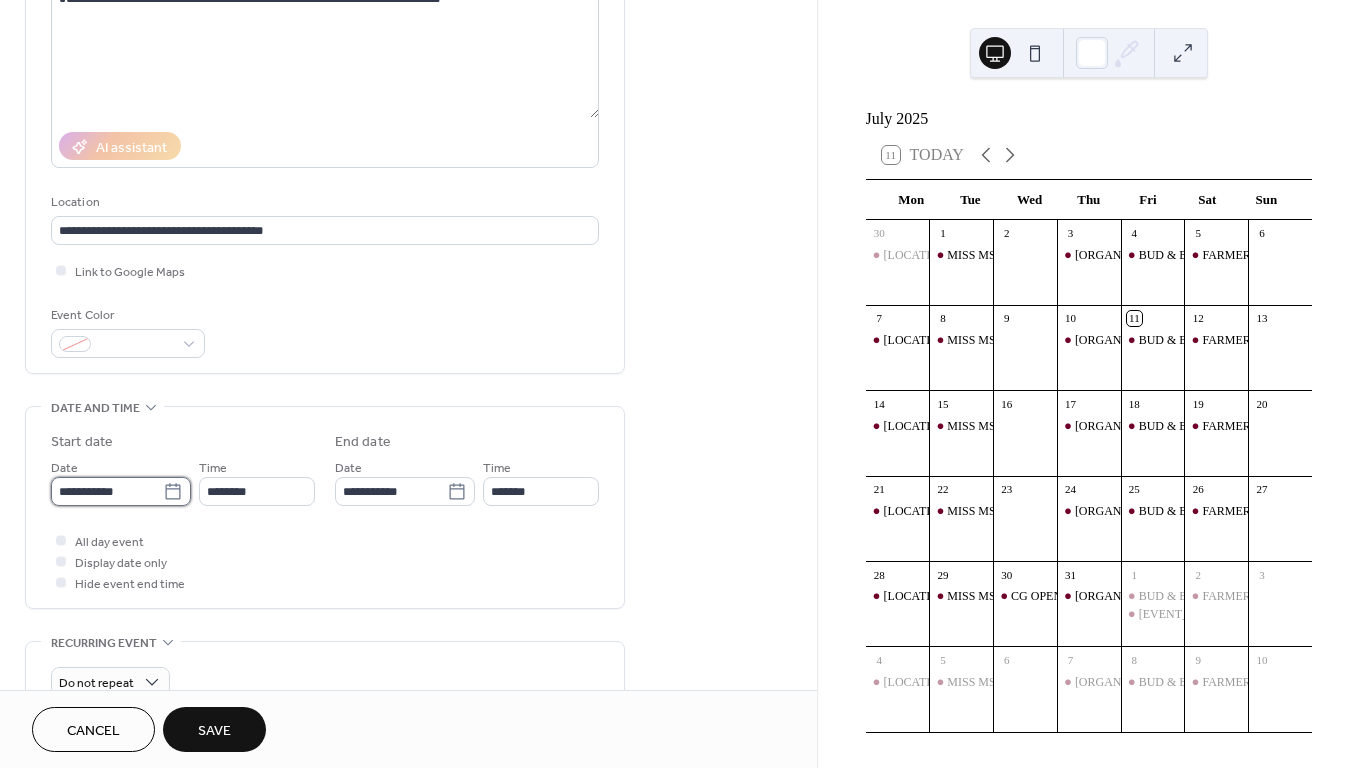 click on "**********" at bounding box center [107, 491] 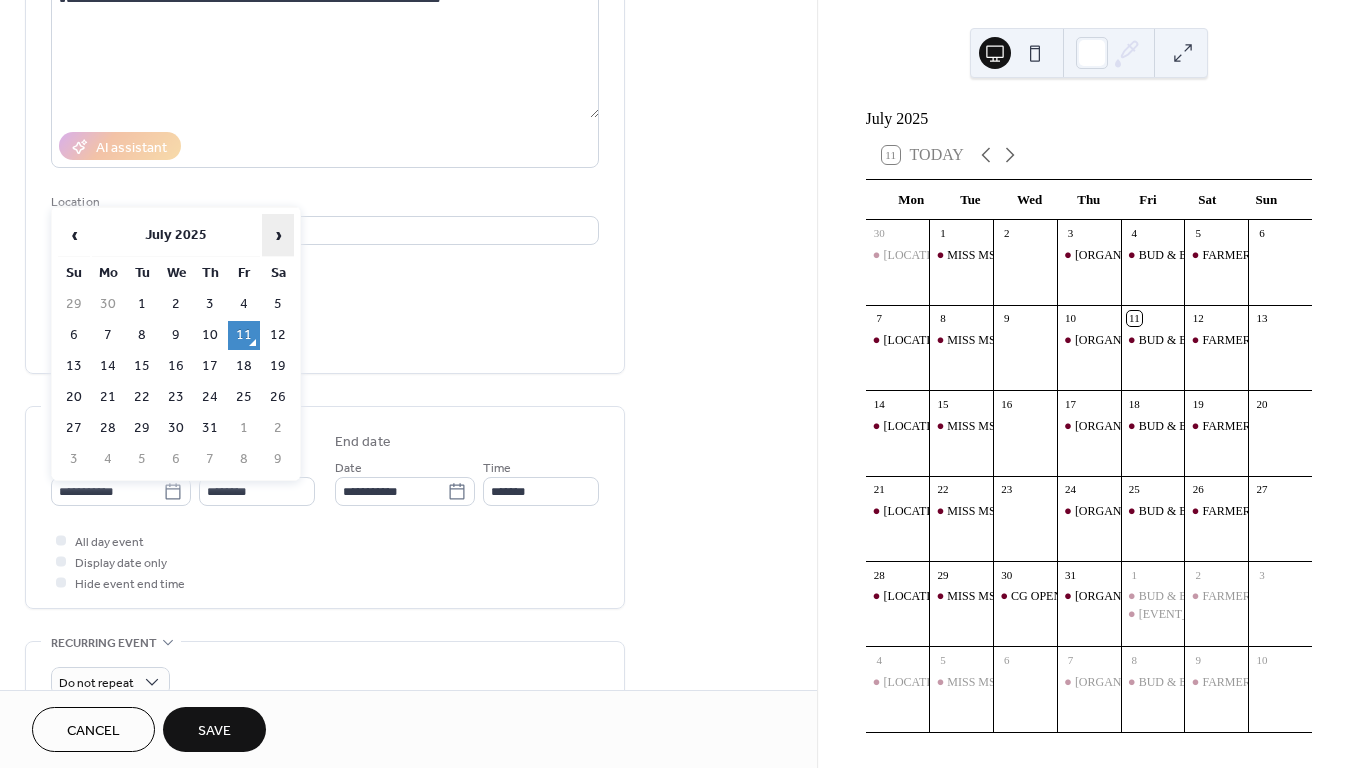 click on "›" at bounding box center (278, 235) 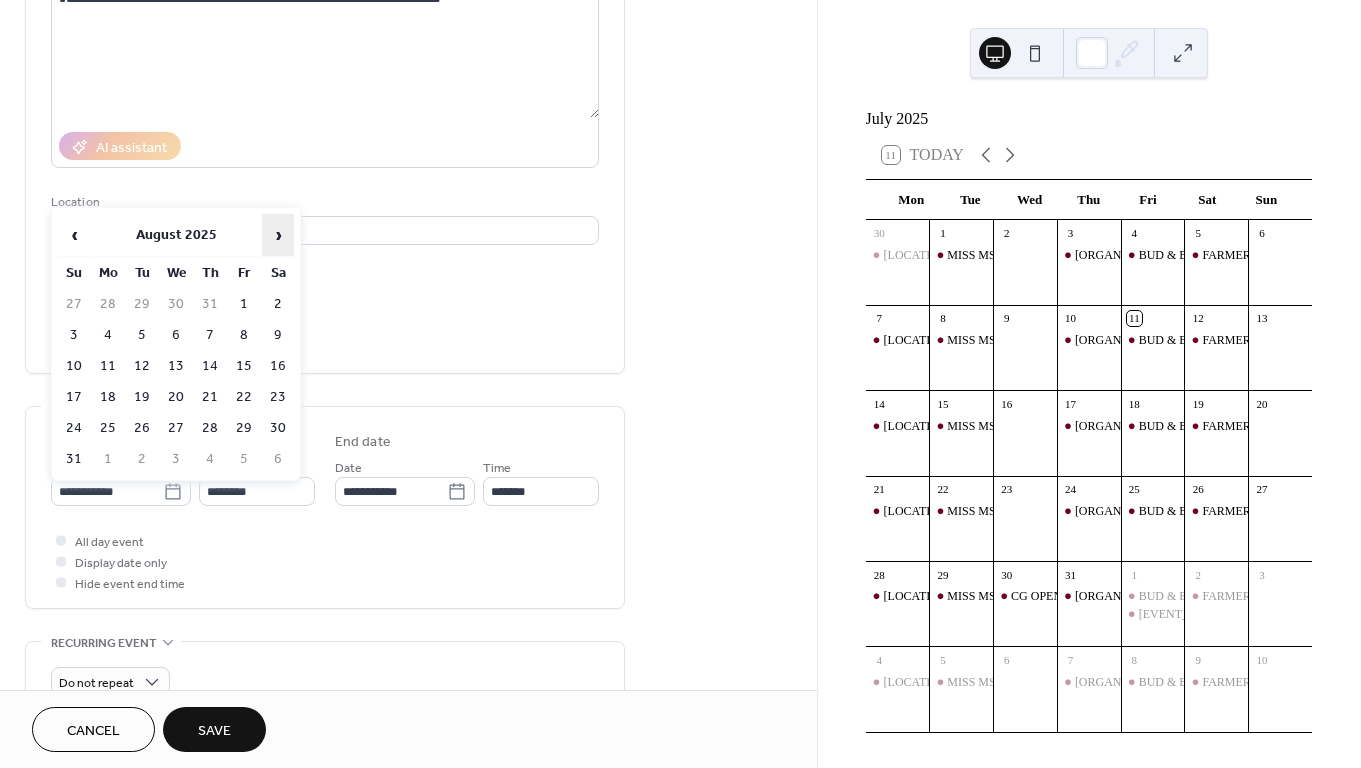 click on "›" at bounding box center (278, 235) 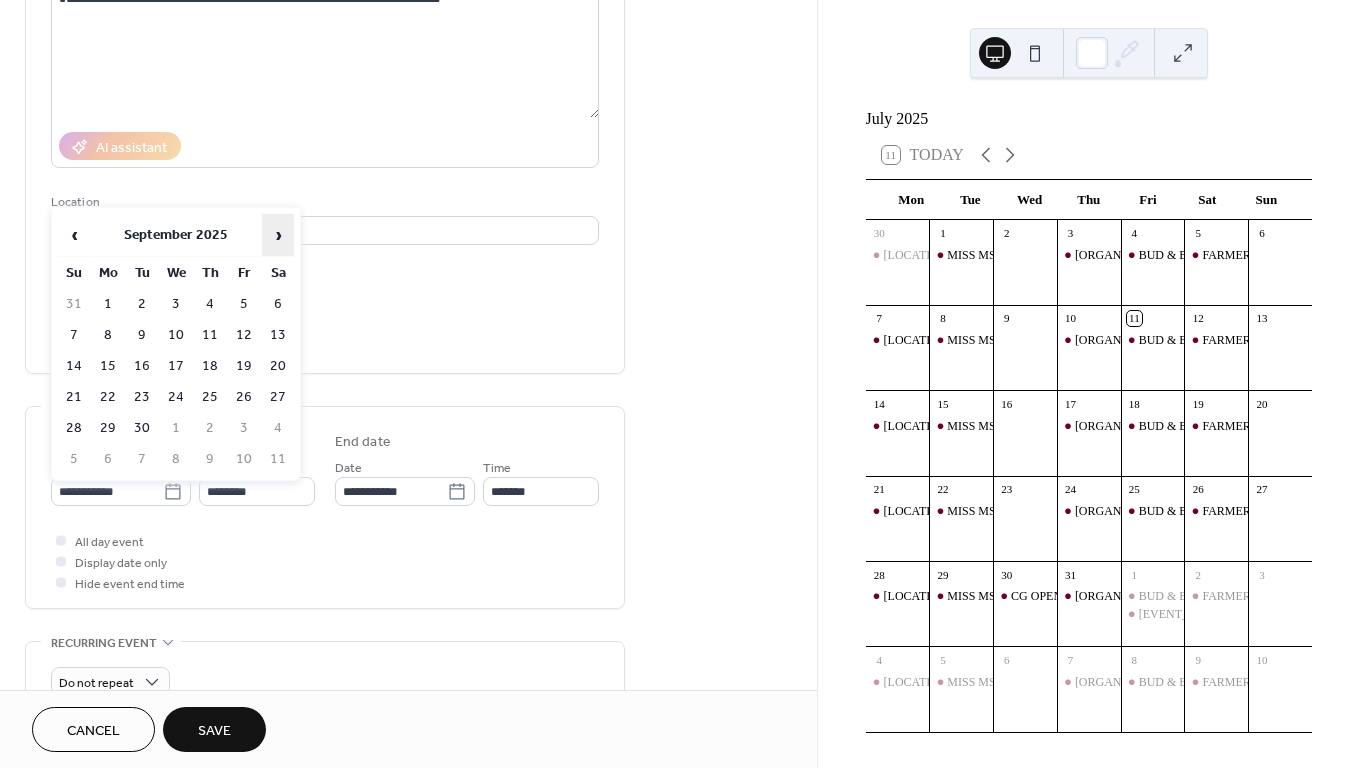 click on "›" at bounding box center [278, 235] 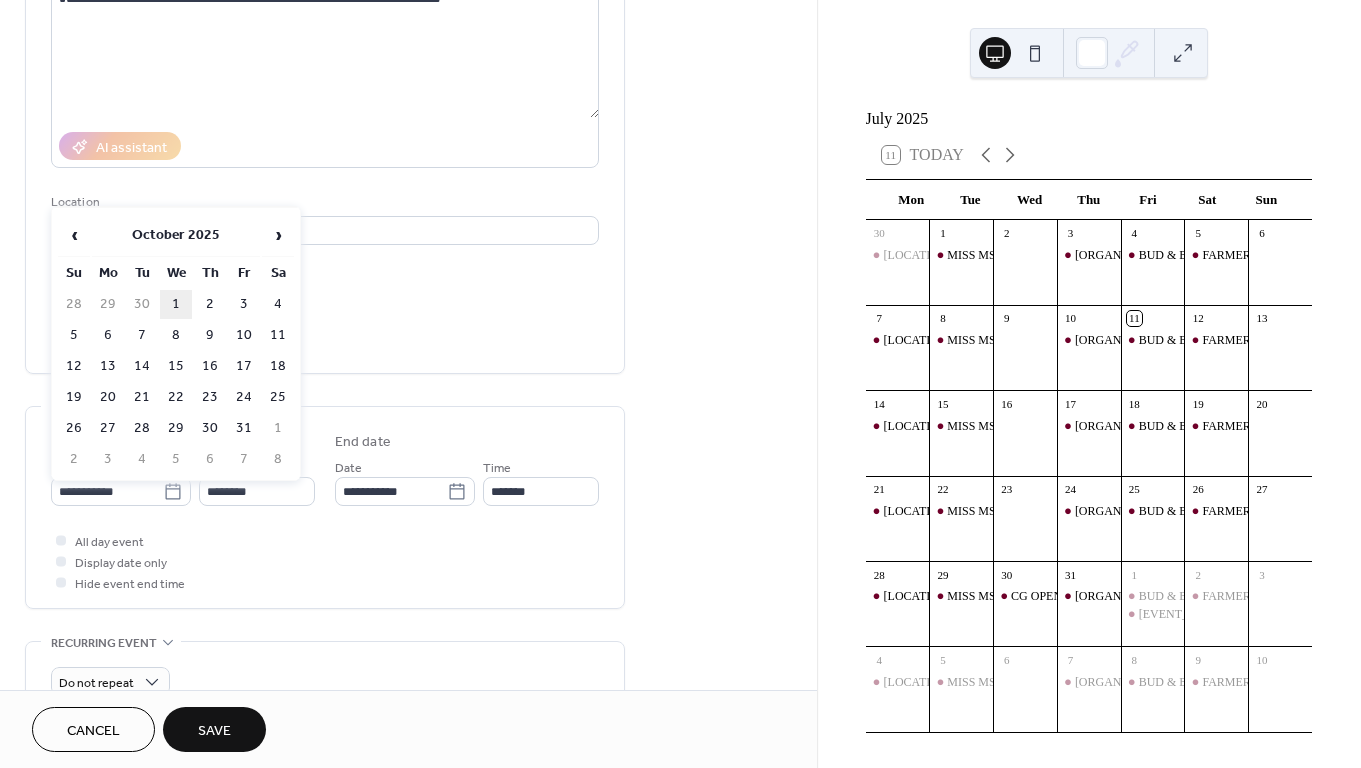 click on "1" at bounding box center (176, 304) 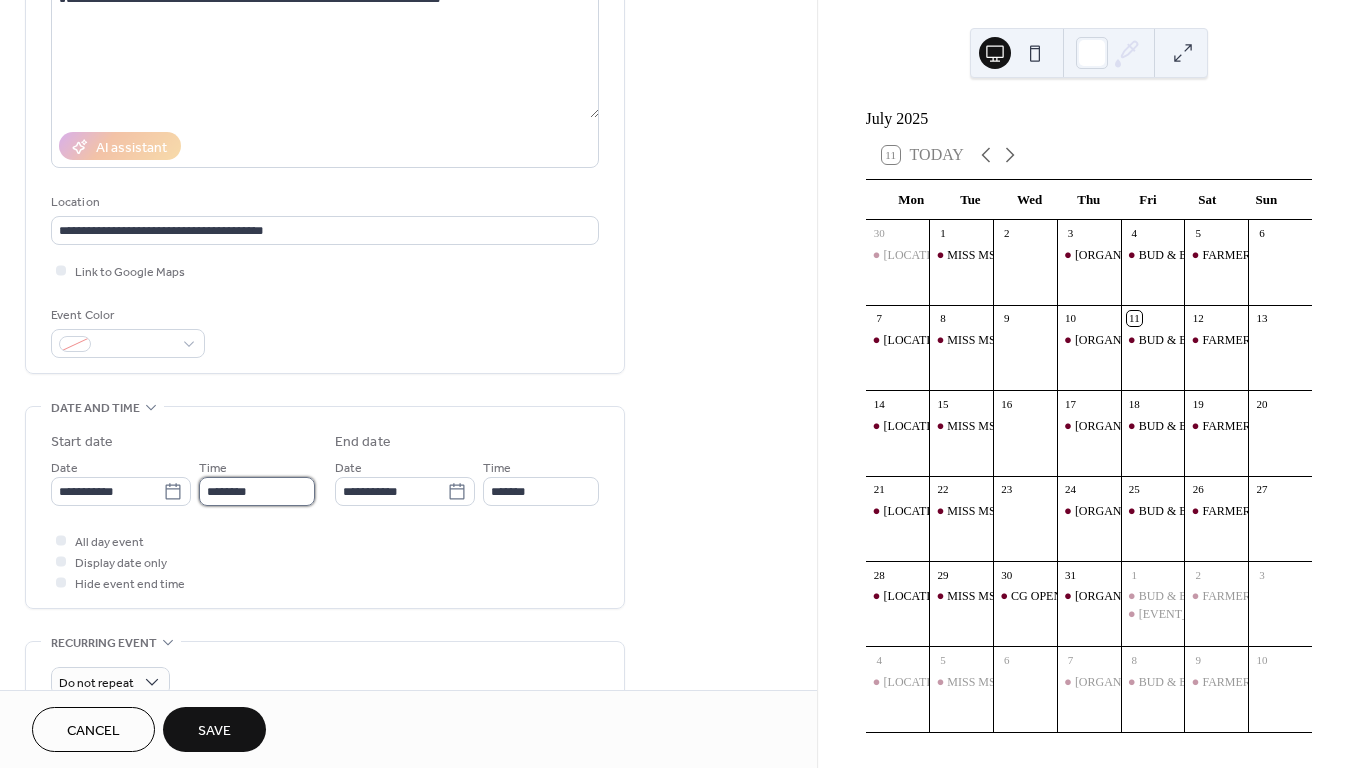 click on "********" at bounding box center (257, 491) 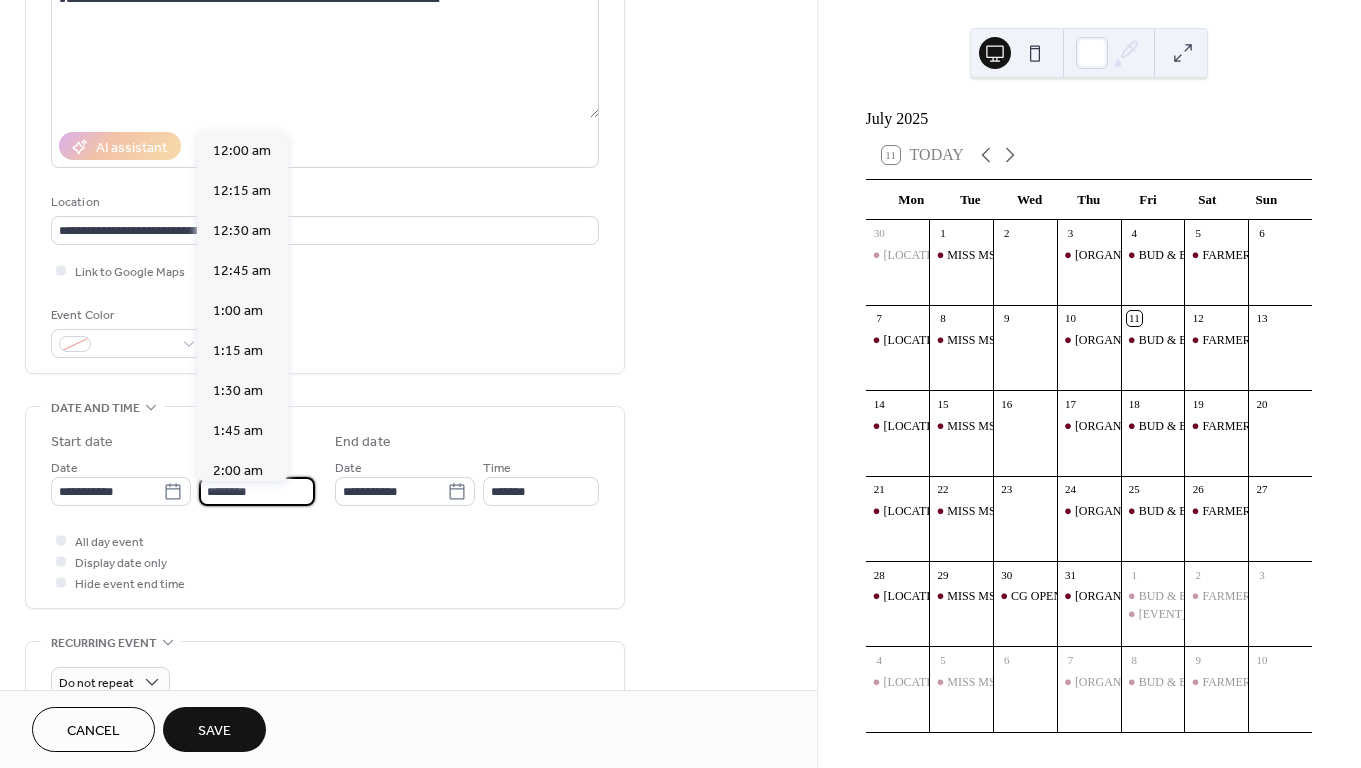 scroll, scrollTop: 1920, scrollLeft: 0, axis: vertical 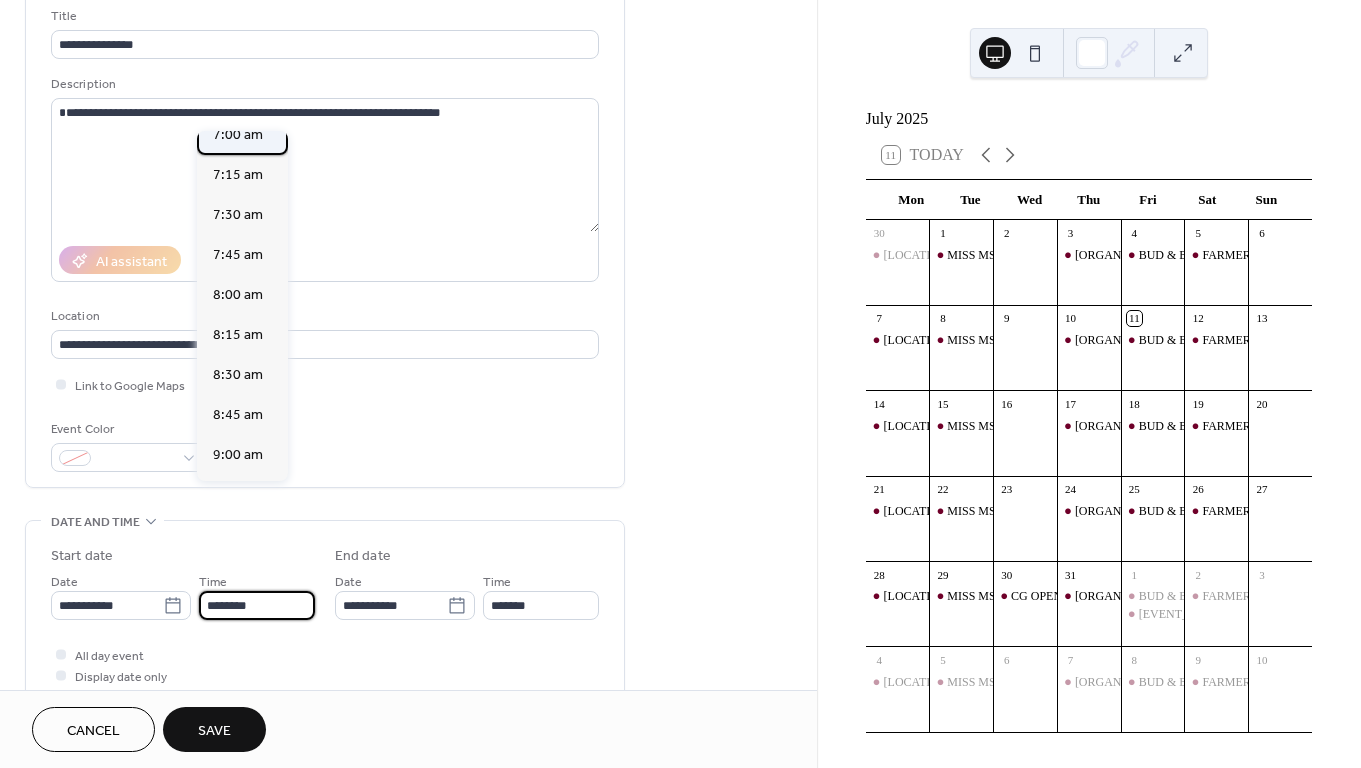 click on "7:00 am" at bounding box center [238, 135] 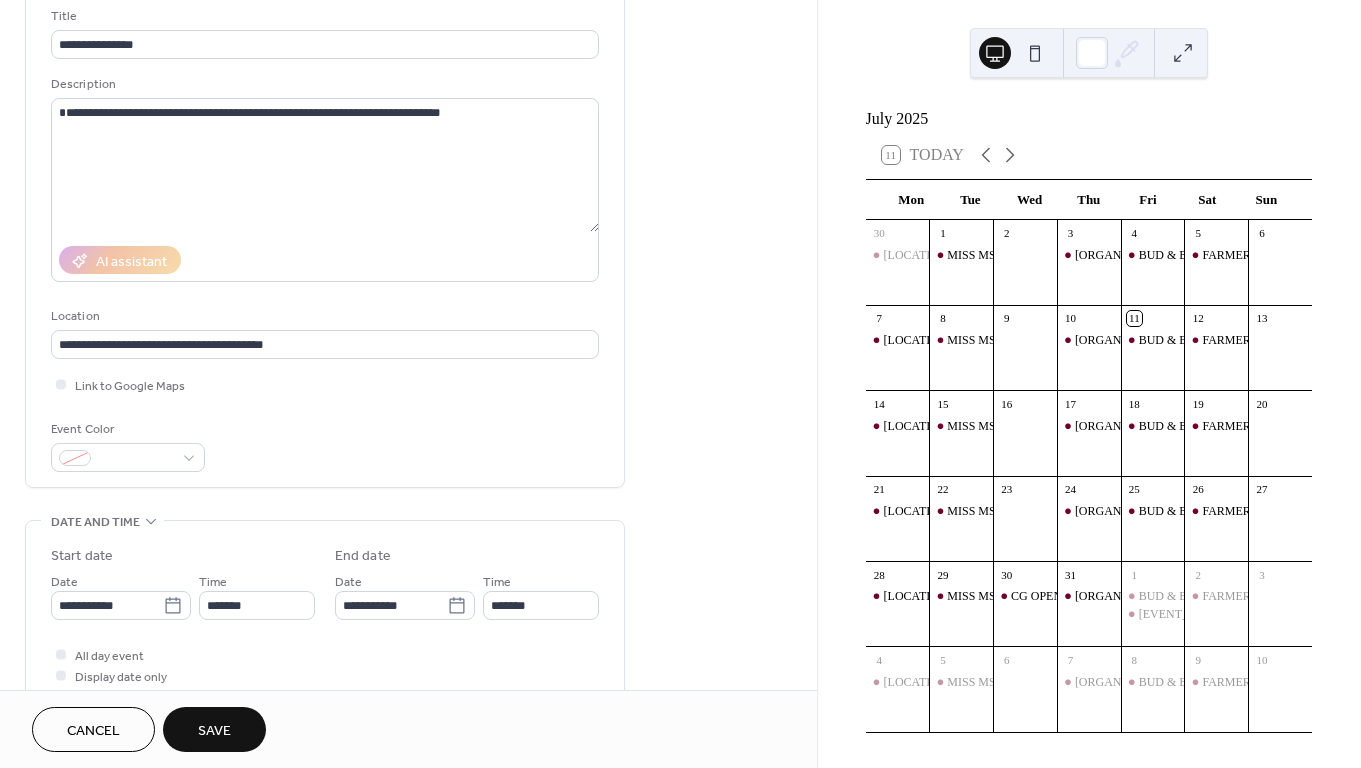 type on "*******" 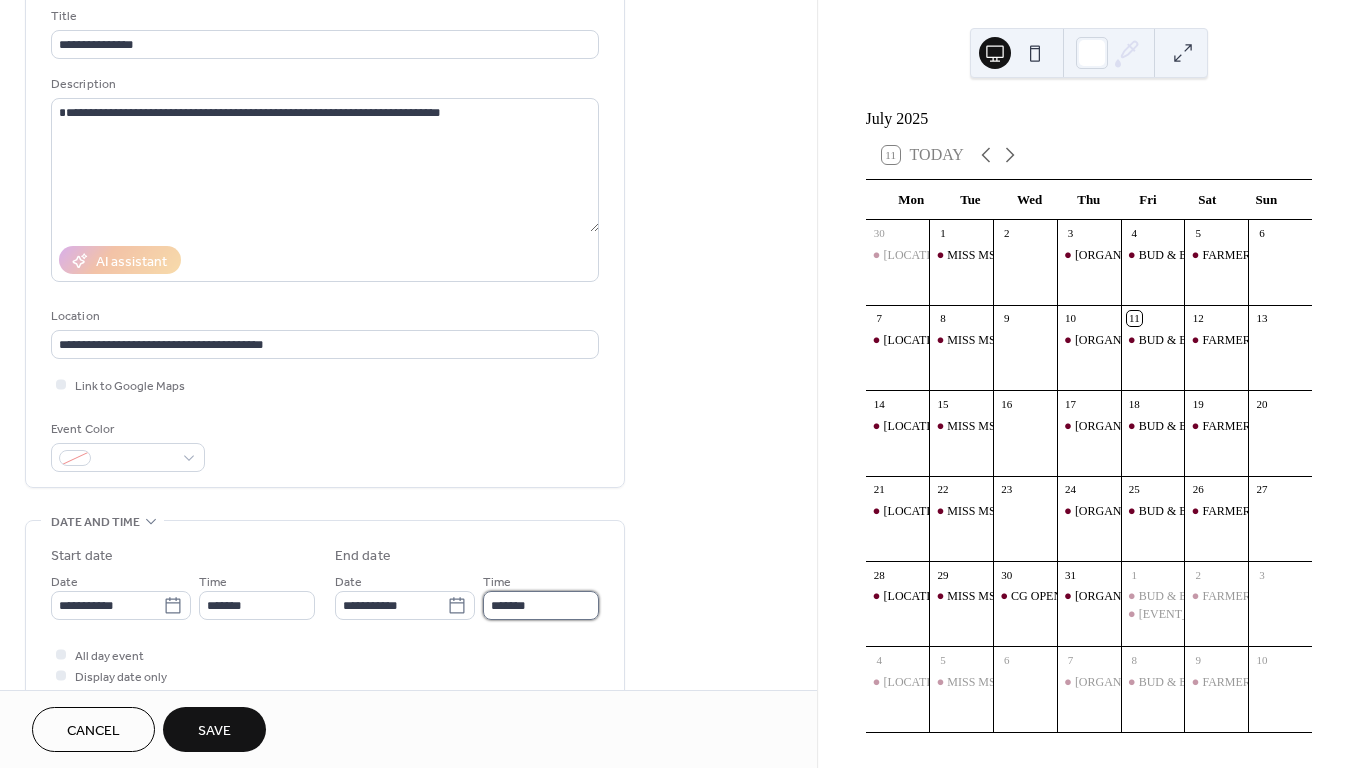 click on "*******" at bounding box center (541, 605) 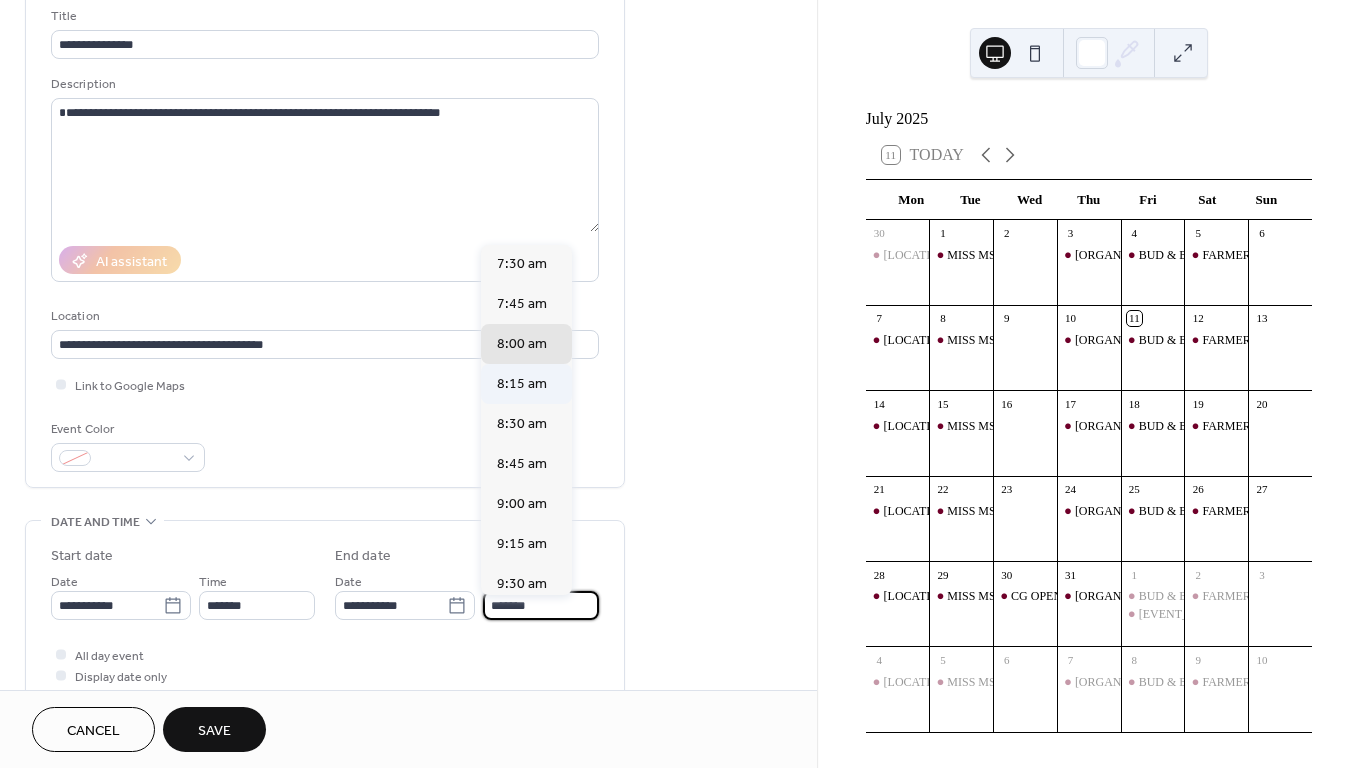 scroll, scrollTop: 63, scrollLeft: 0, axis: vertical 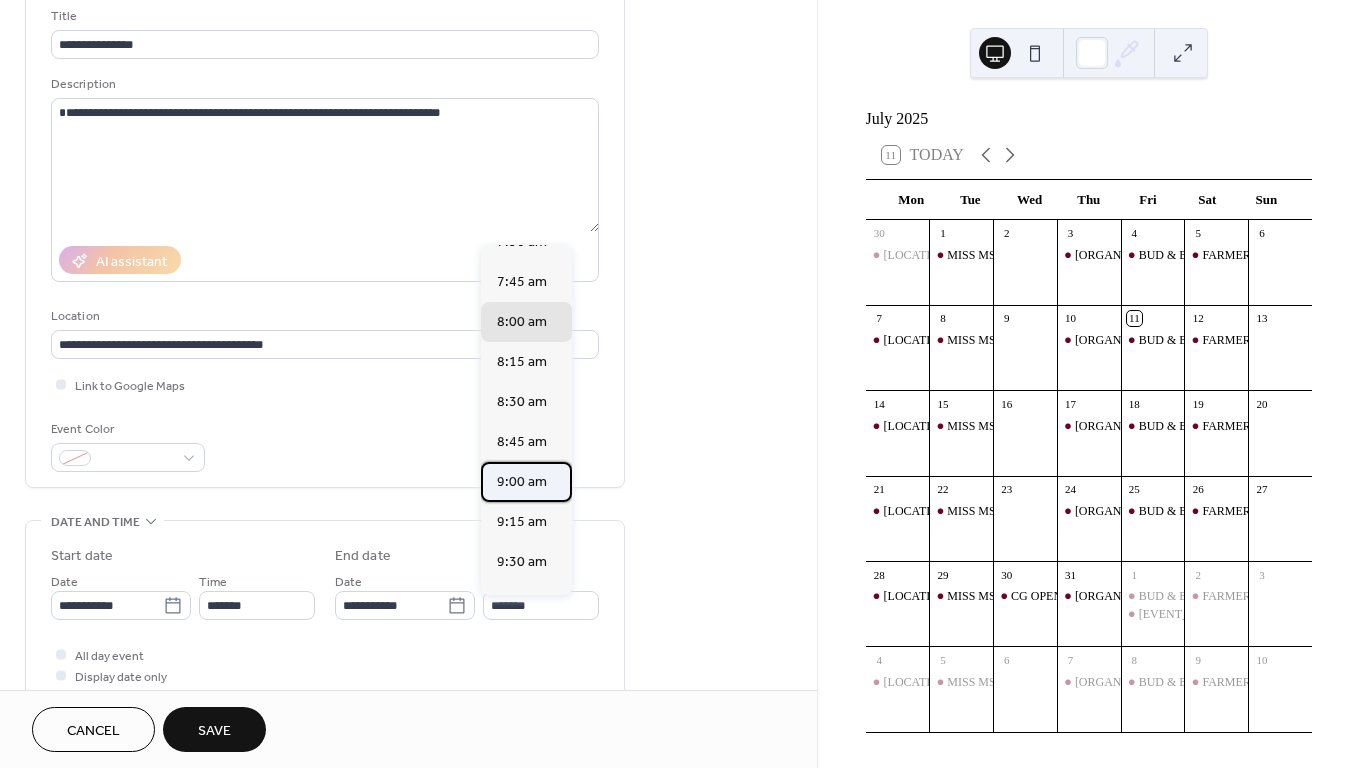 click on "9:00 am" at bounding box center (522, 482) 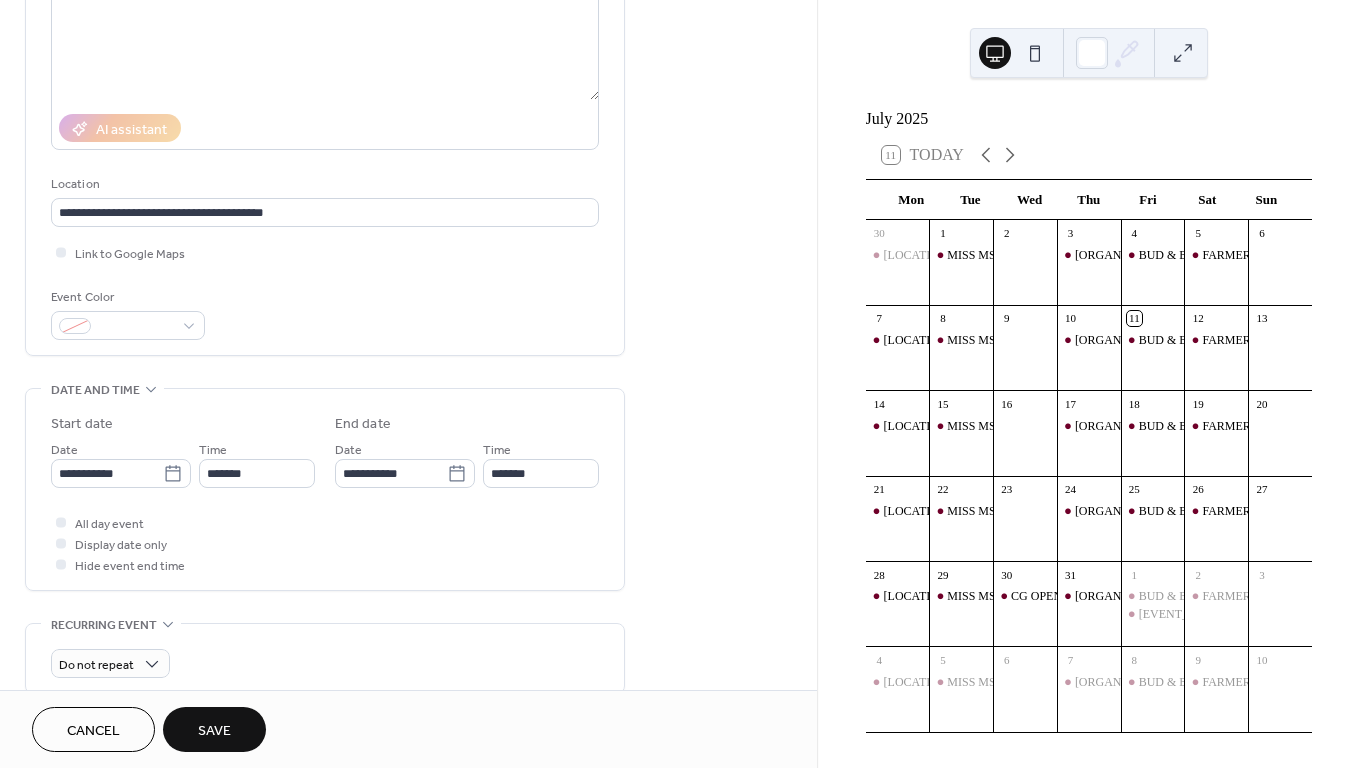 scroll, scrollTop: 269, scrollLeft: 0, axis: vertical 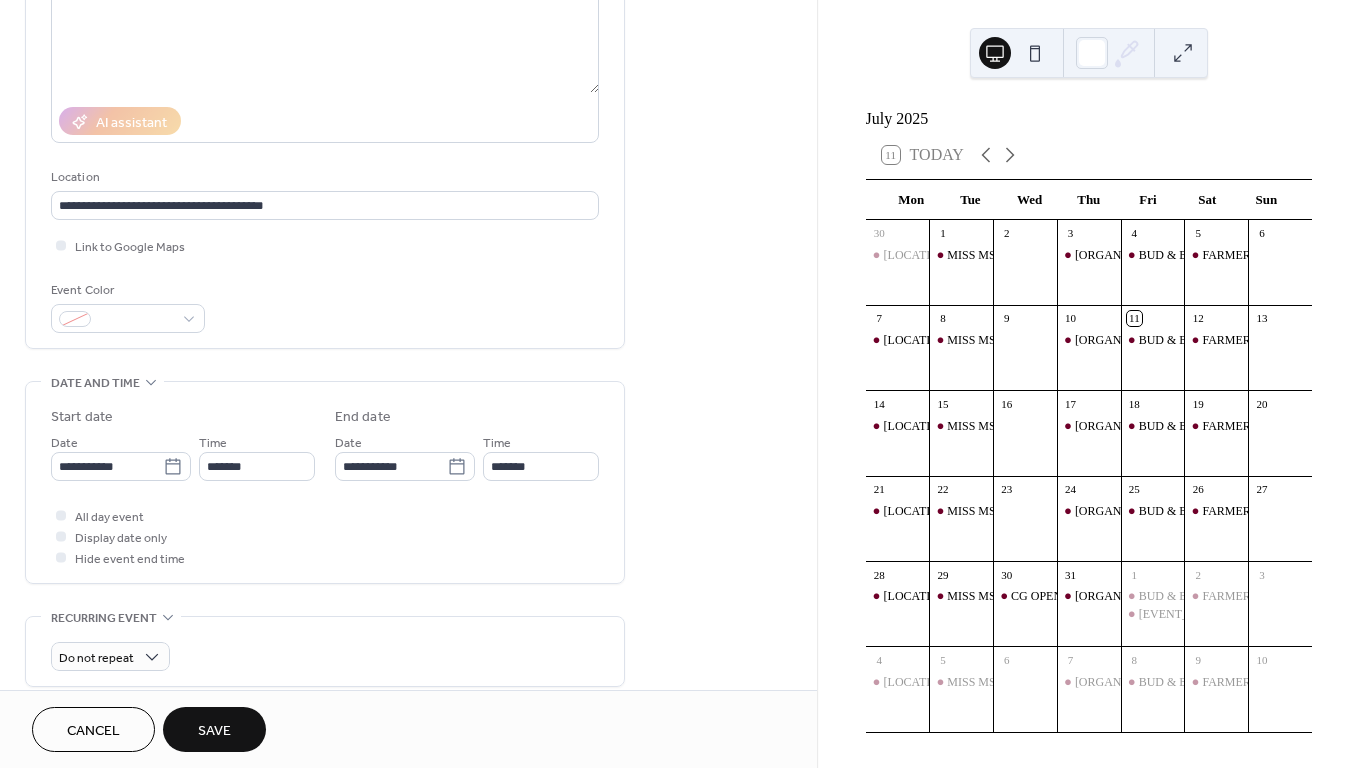 click on "Save" at bounding box center (214, 731) 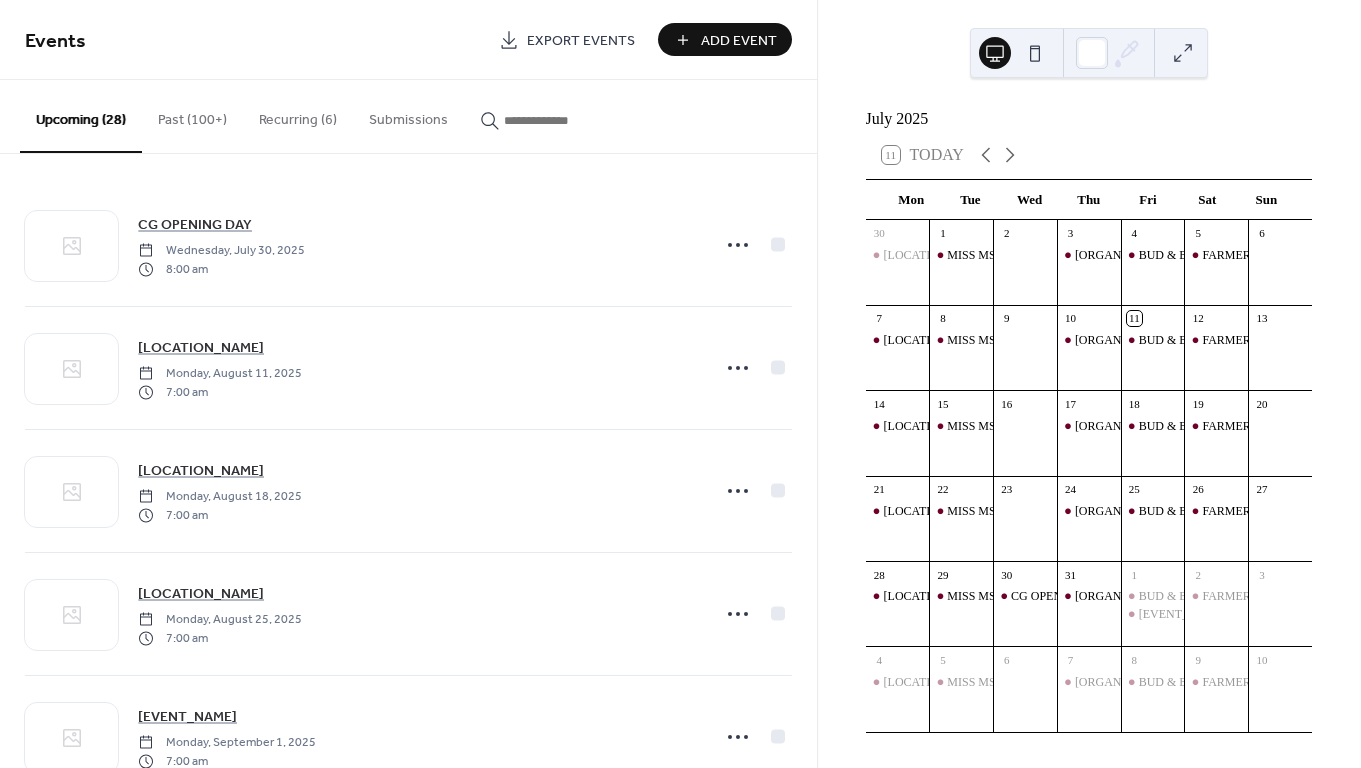 click on "Add Event" at bounding box center [739, 41] 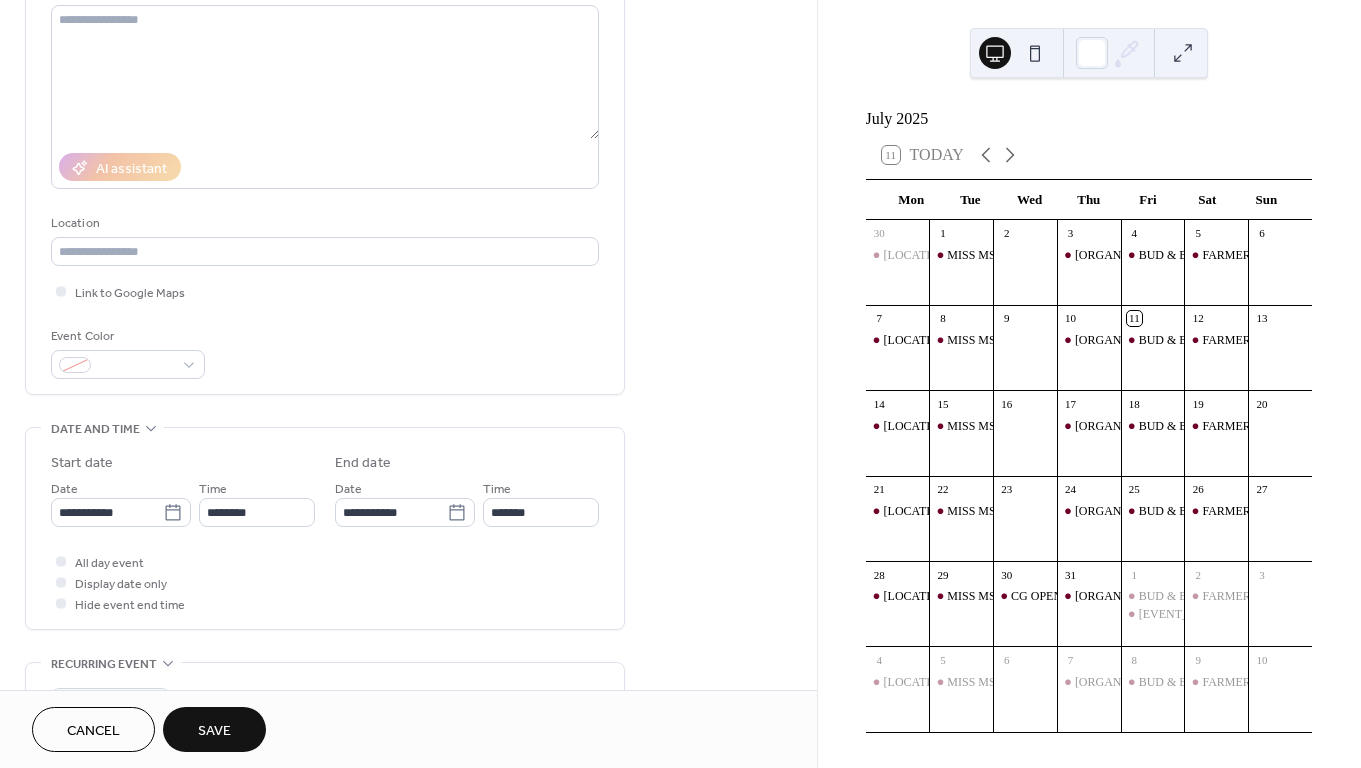 scroll, scrollTop: 258, scrollLeft: 0, axis: vertical 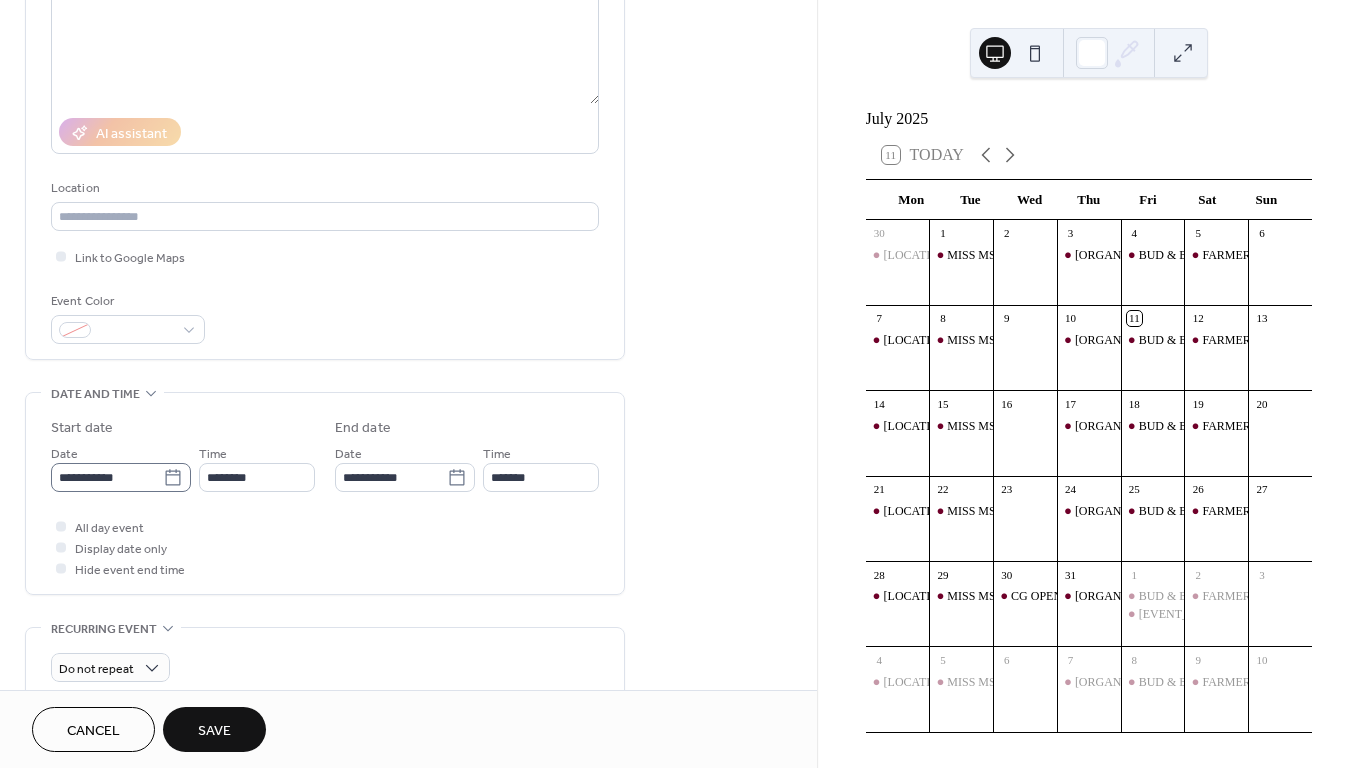 type on "**********" 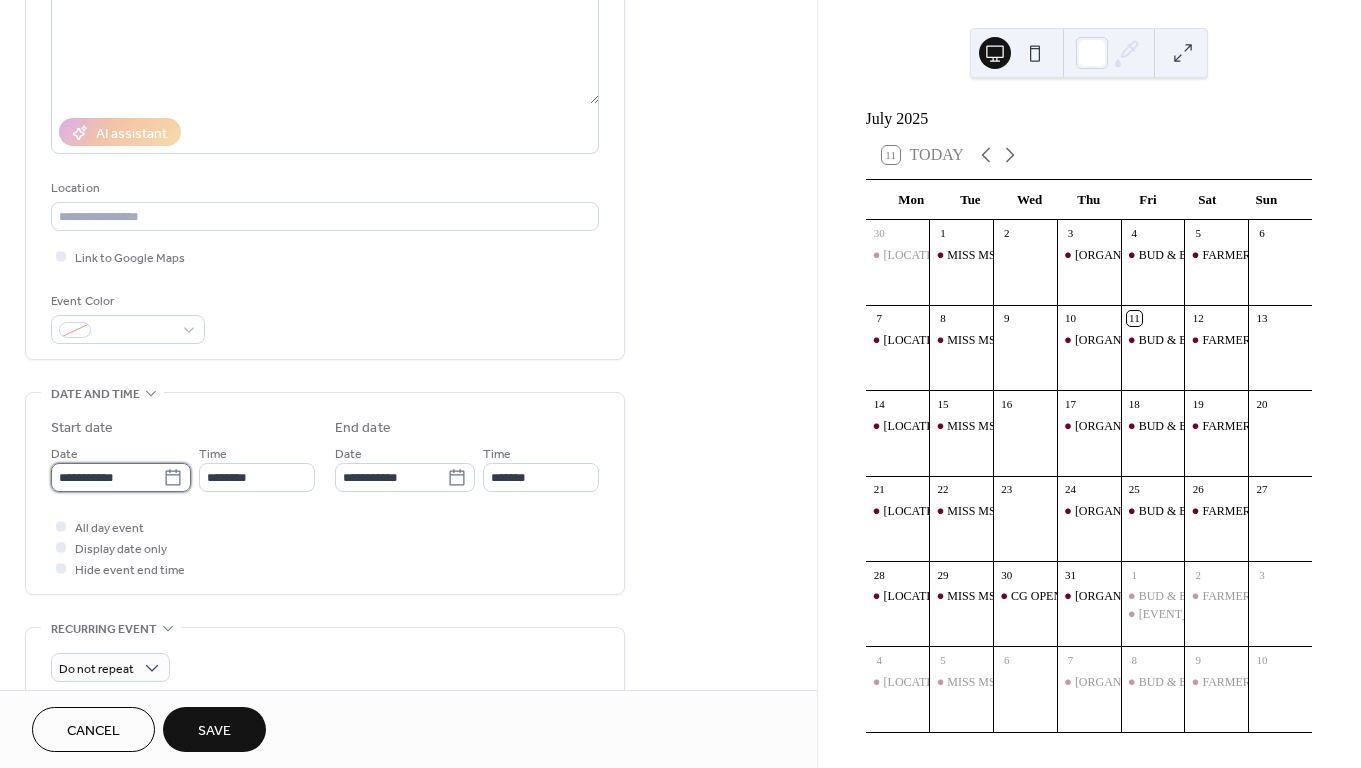 click on "**********" at bounding box center (107, 477) 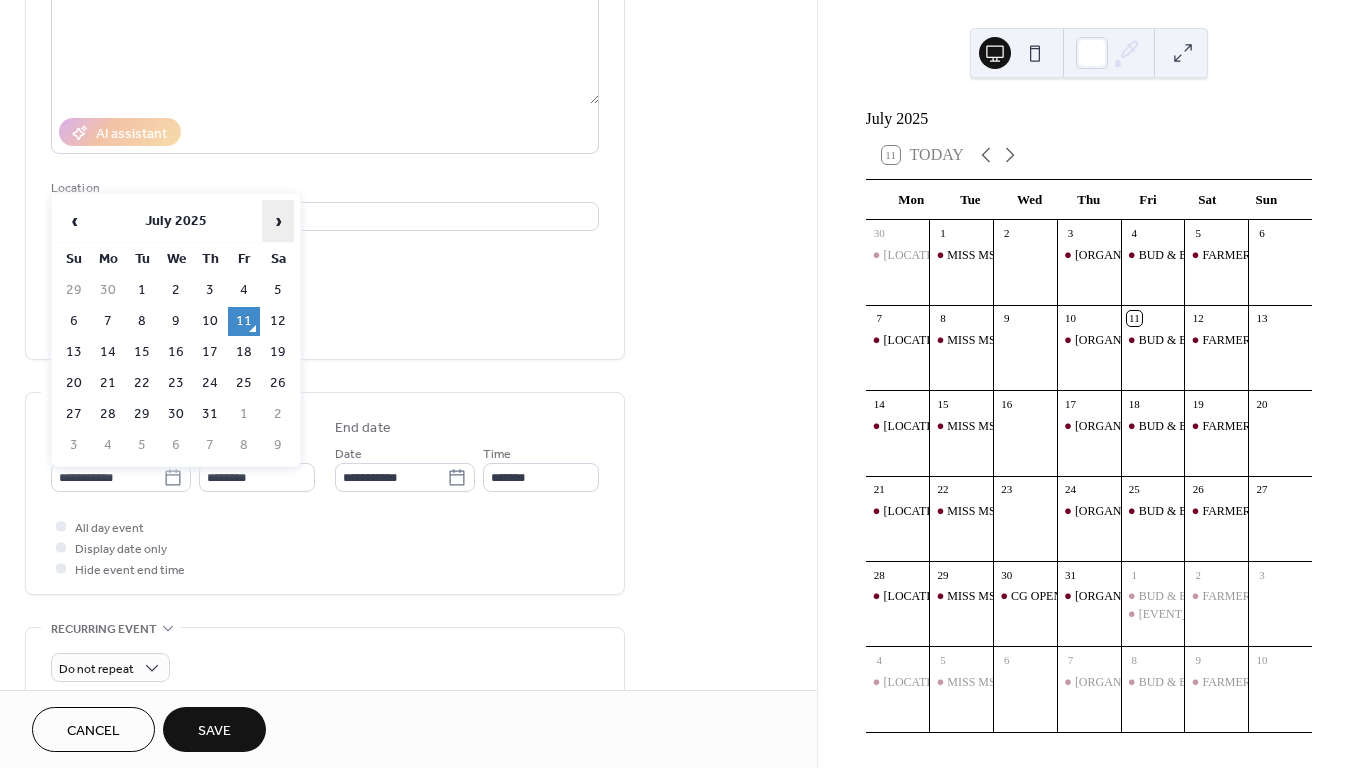 click on "›" at bounding box center [278, 221] 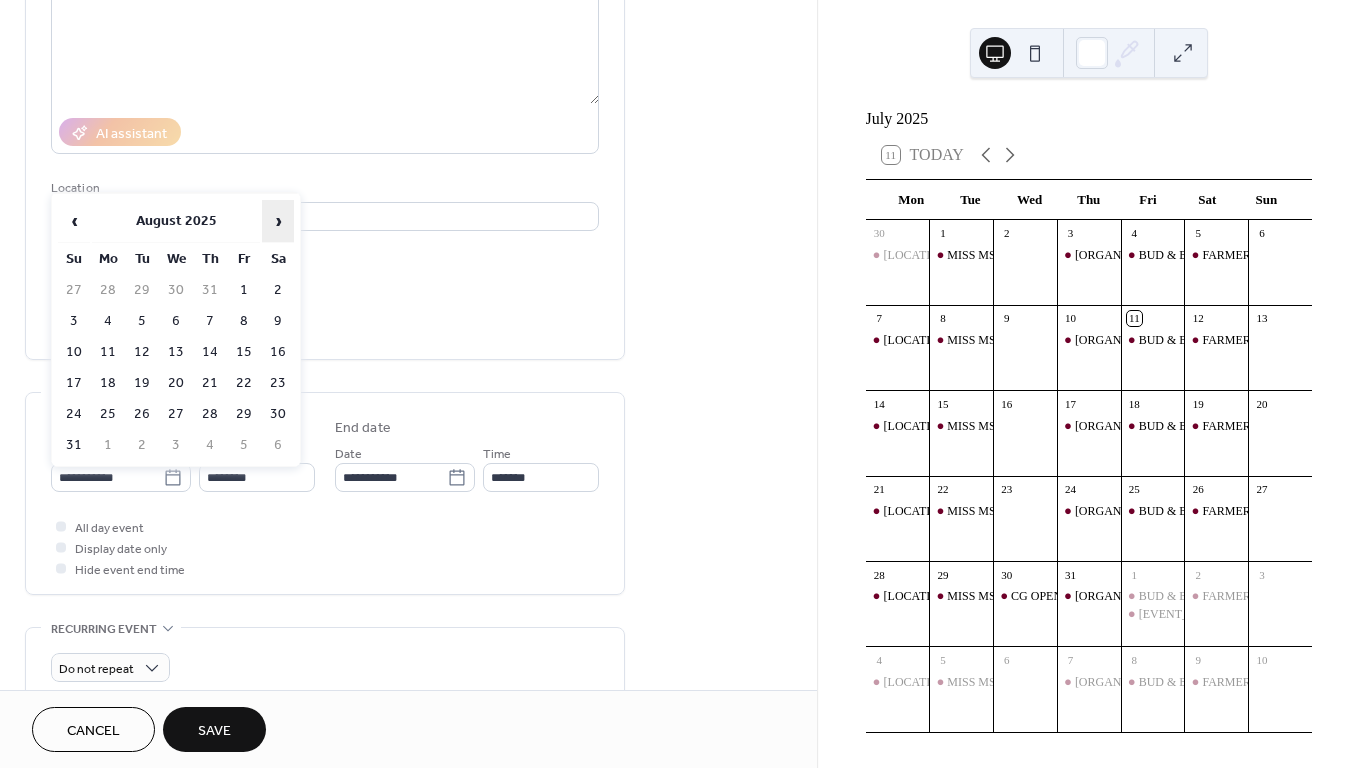 click on "›" at bounding box center [278, 221] 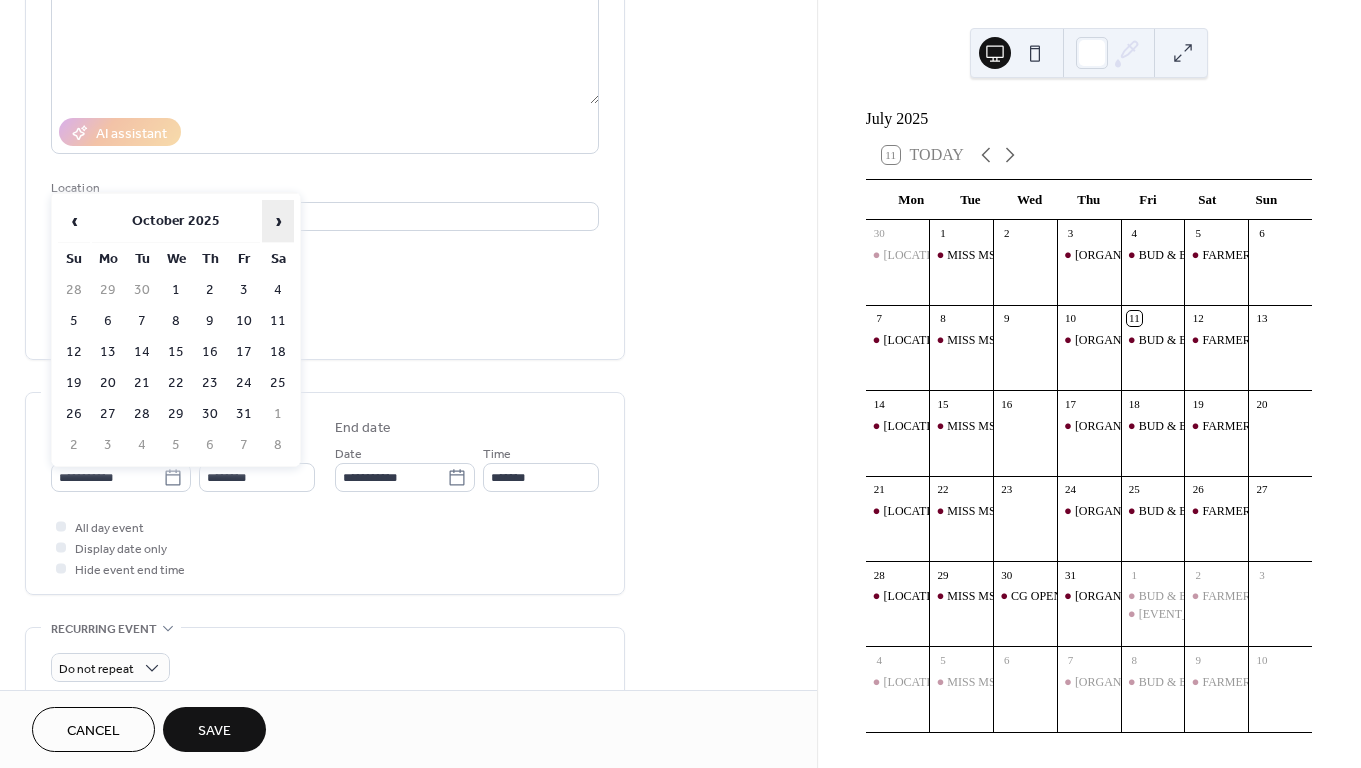click on "›" at bounding box center [278, 221] 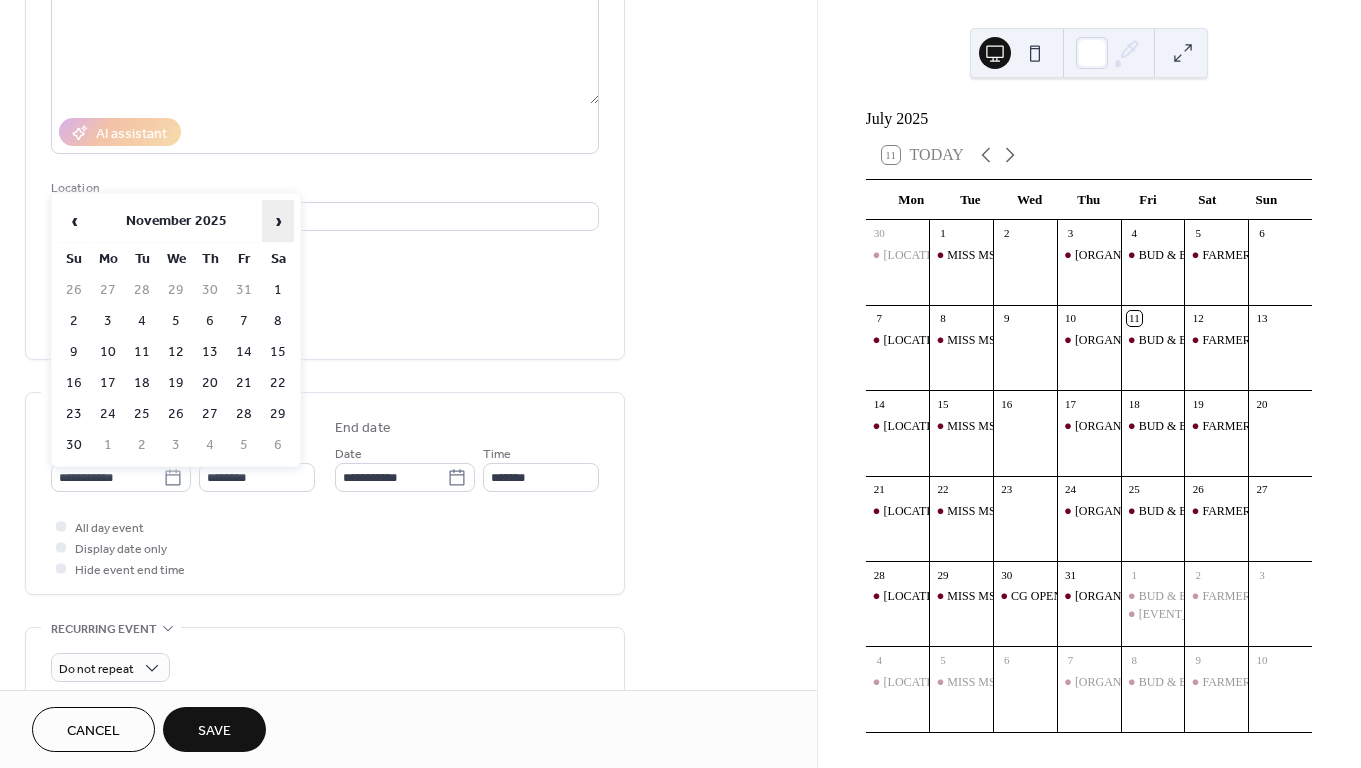 click on "›" at bounding box center (278, 221) 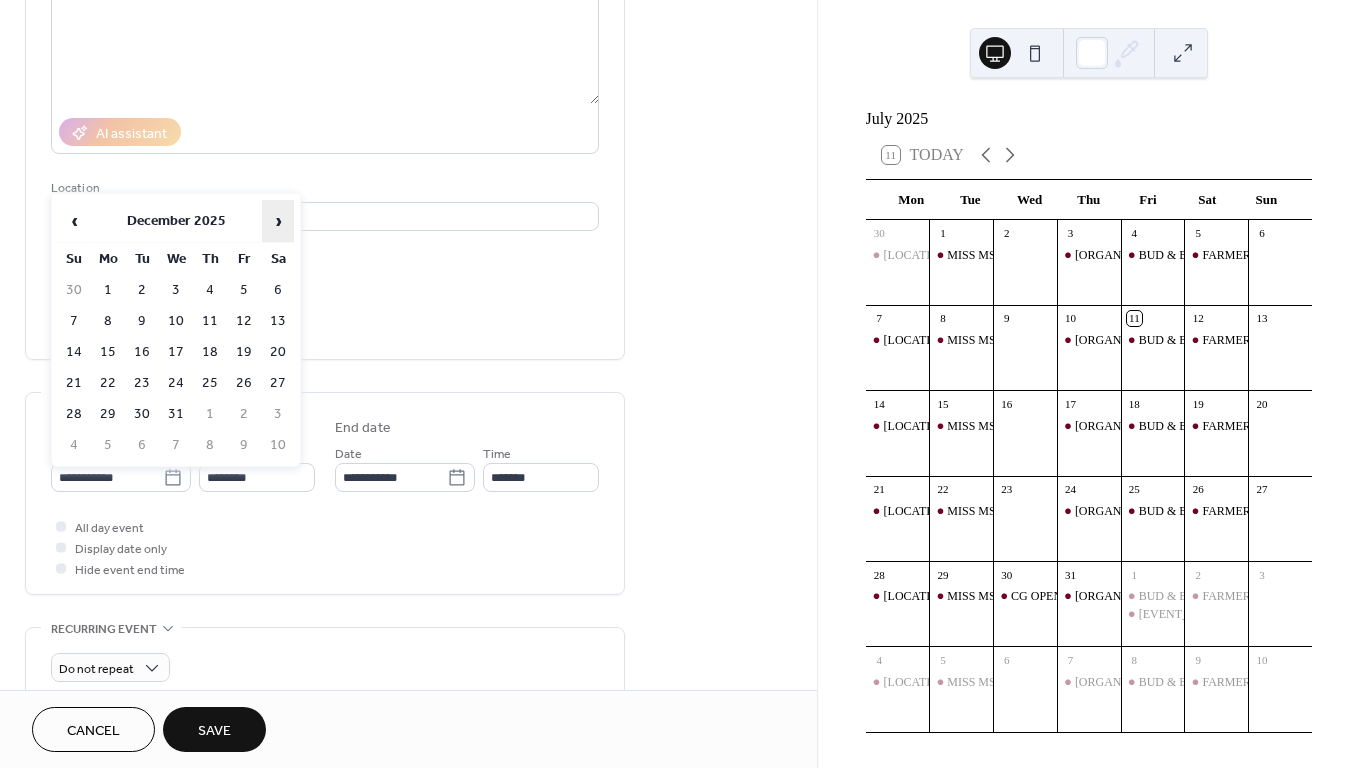 click on "›" at bounding box center [278, 221] 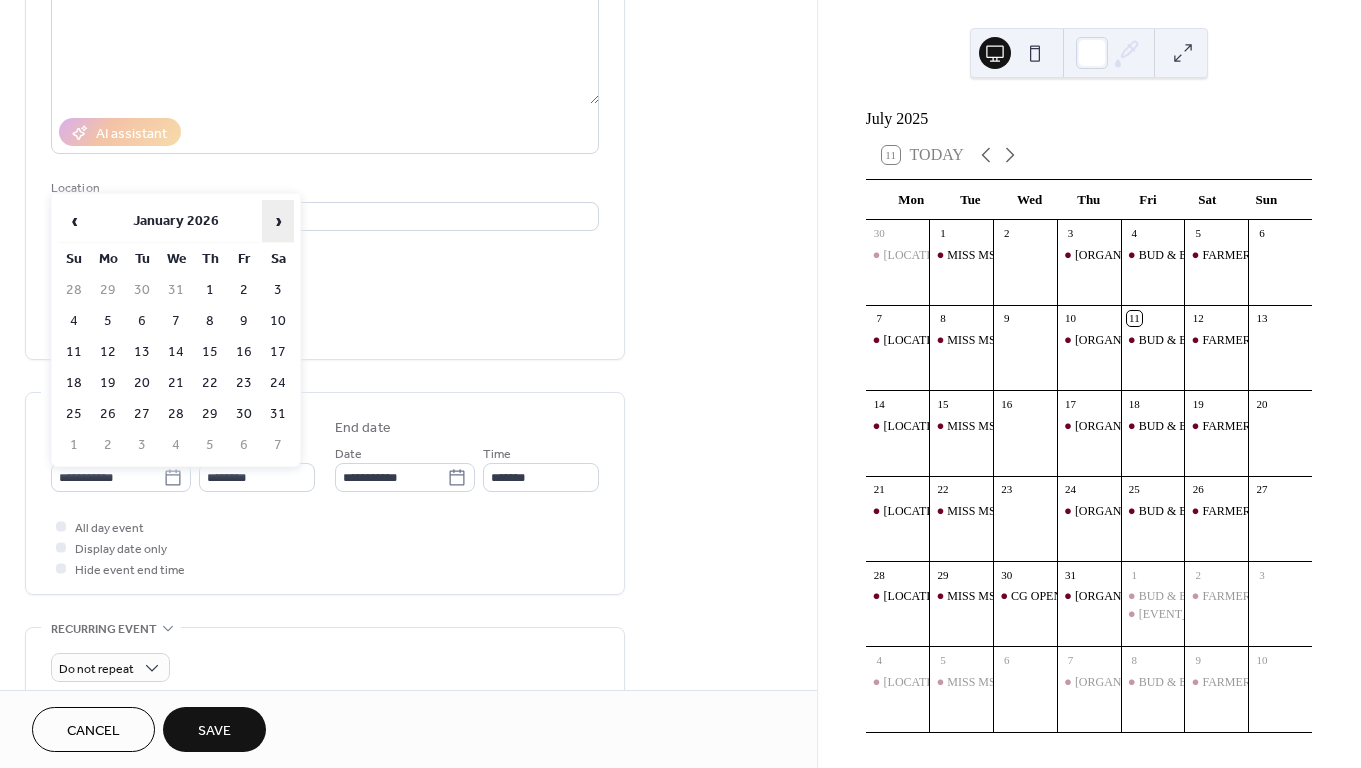 click on "›" at bounding box center (278, 221) 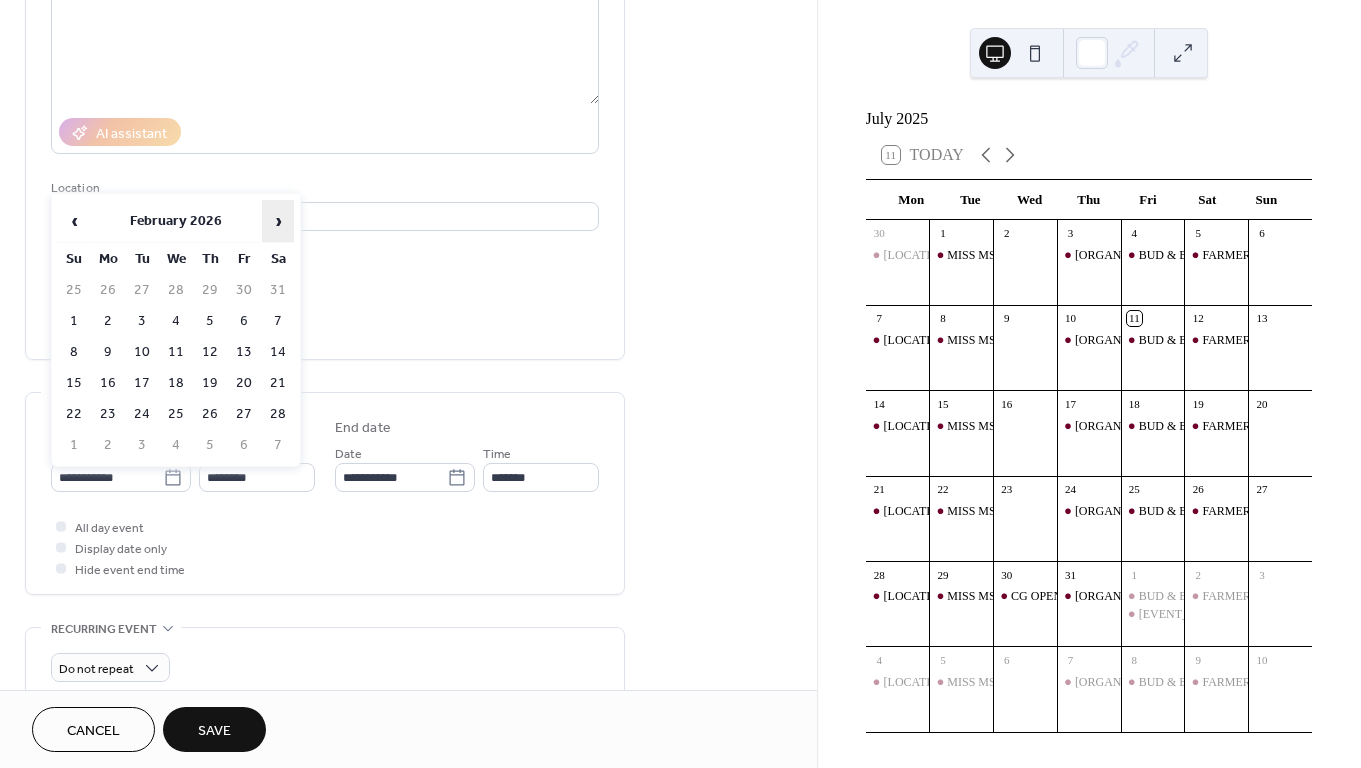 click on "›" at bounding box center (278, 221) 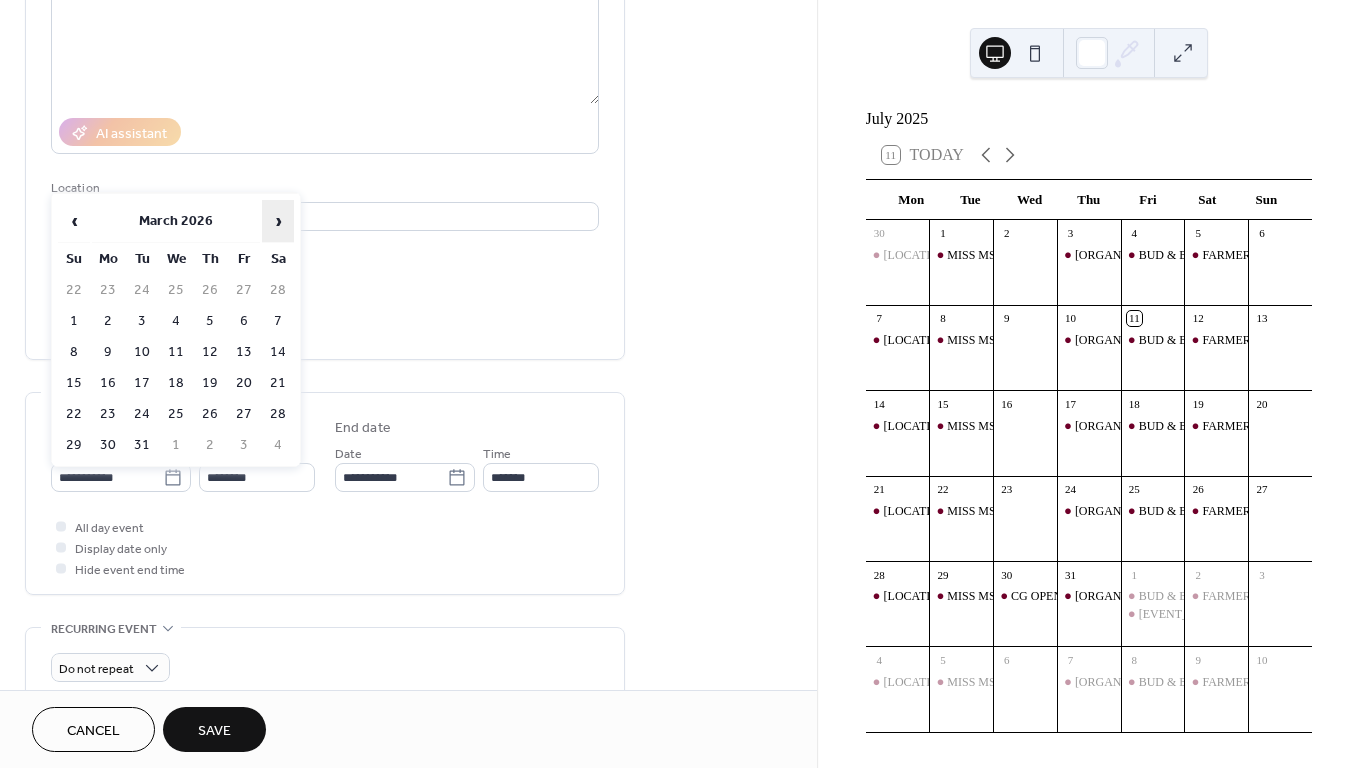click on "›" at bounding box center [278, 221] 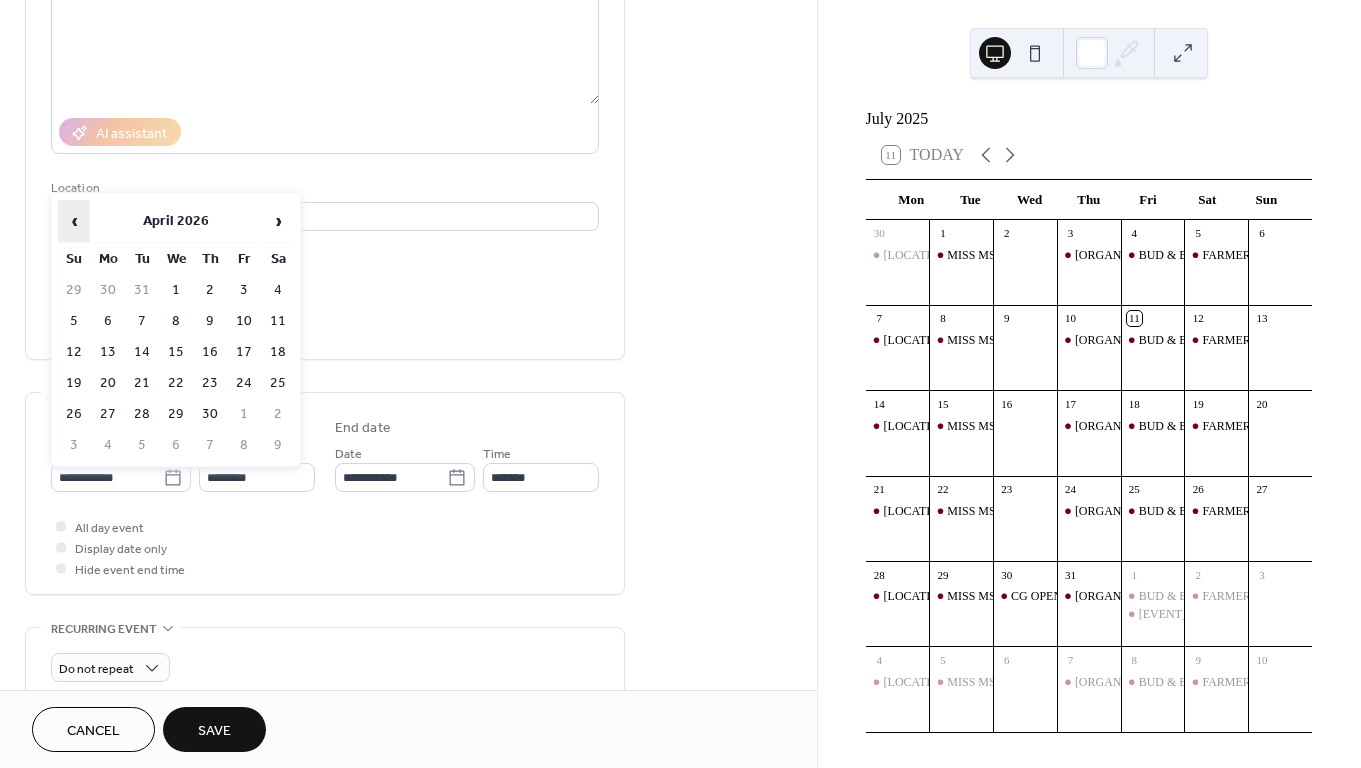 click on "‹" at bounding box center [74, 221] 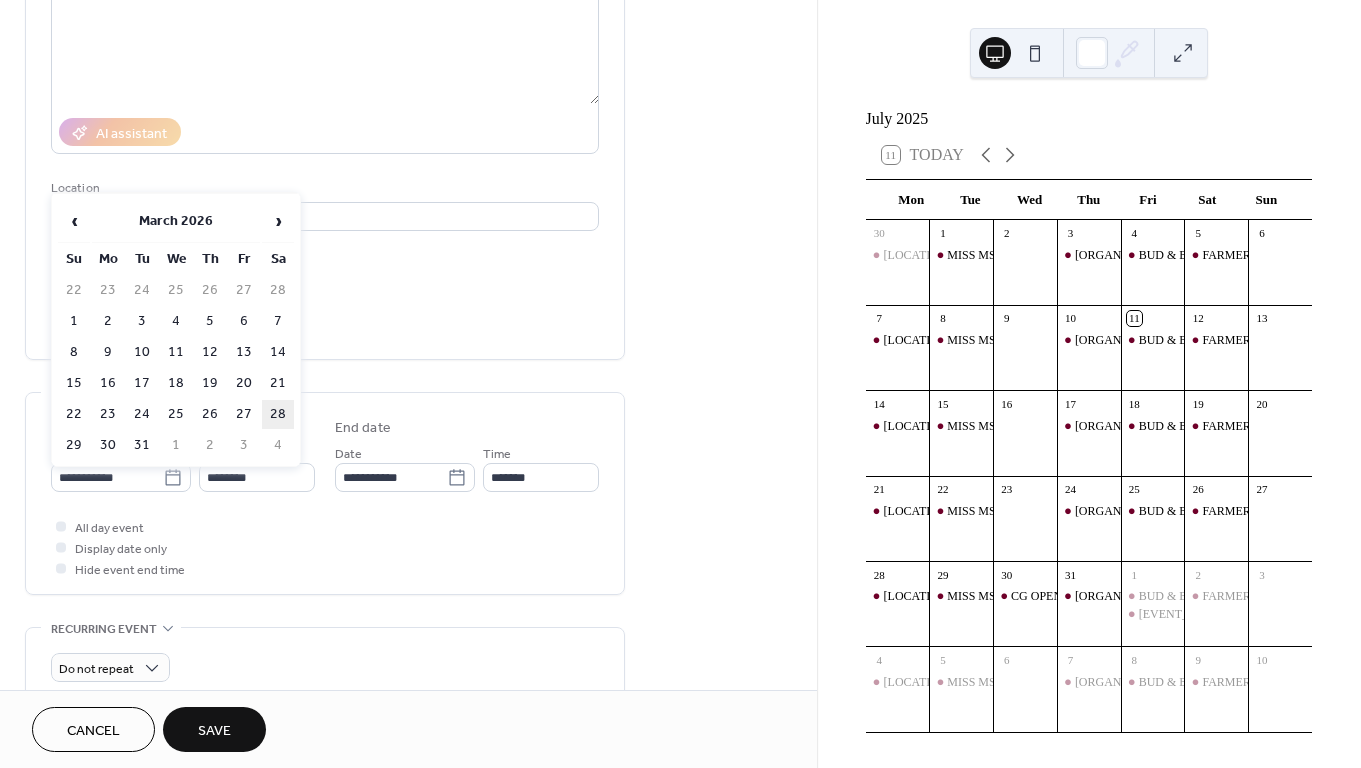 click on "28" at bounding box center (278, 414) 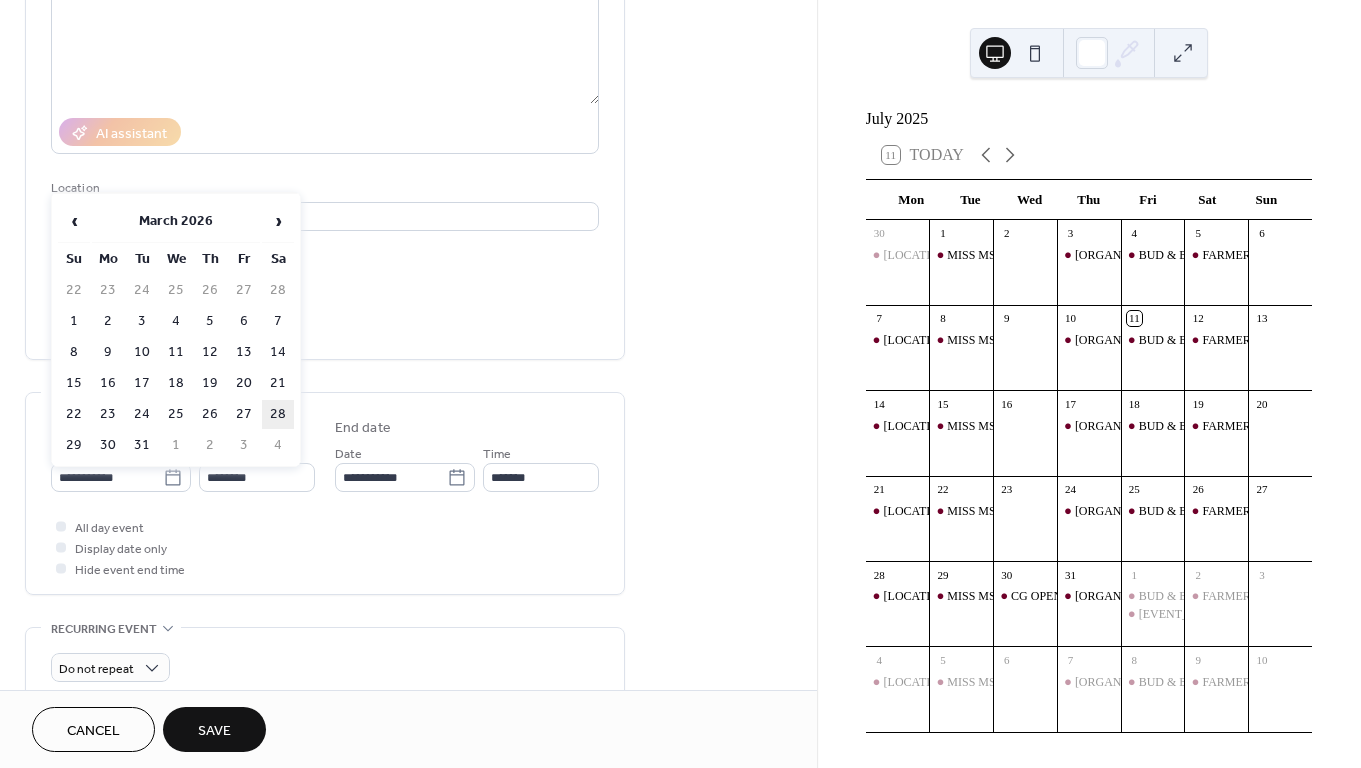 type on "**********" 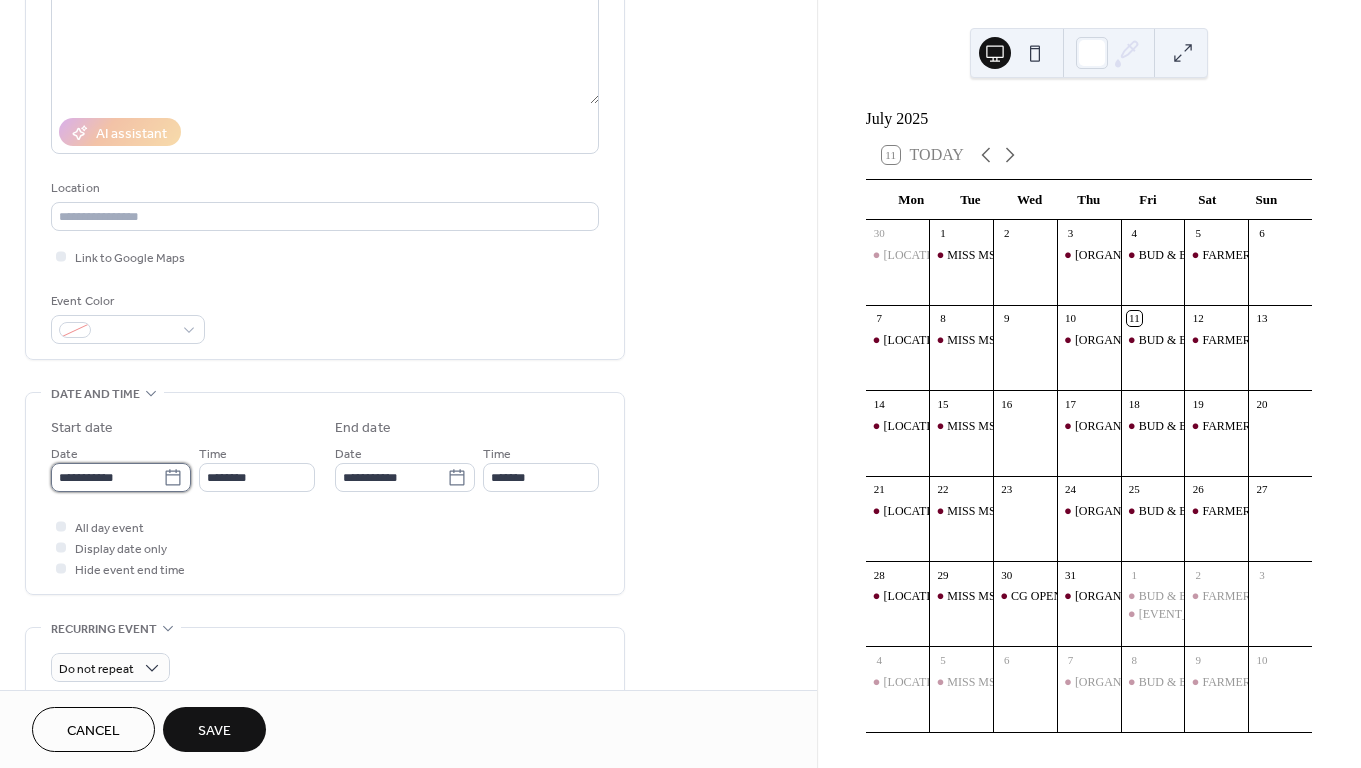 click on "**********" at bounding box center (107, 477) 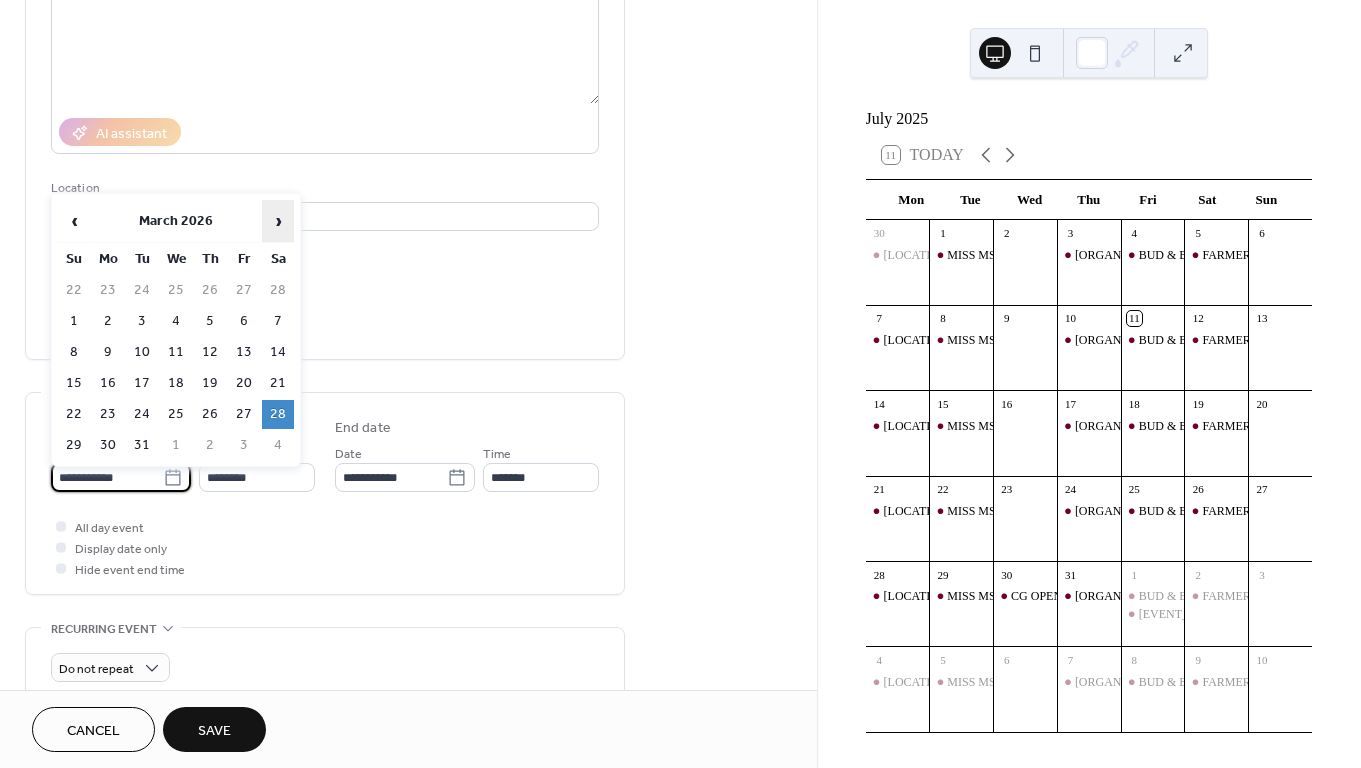 click on "›" at bounding box center [278, 221] 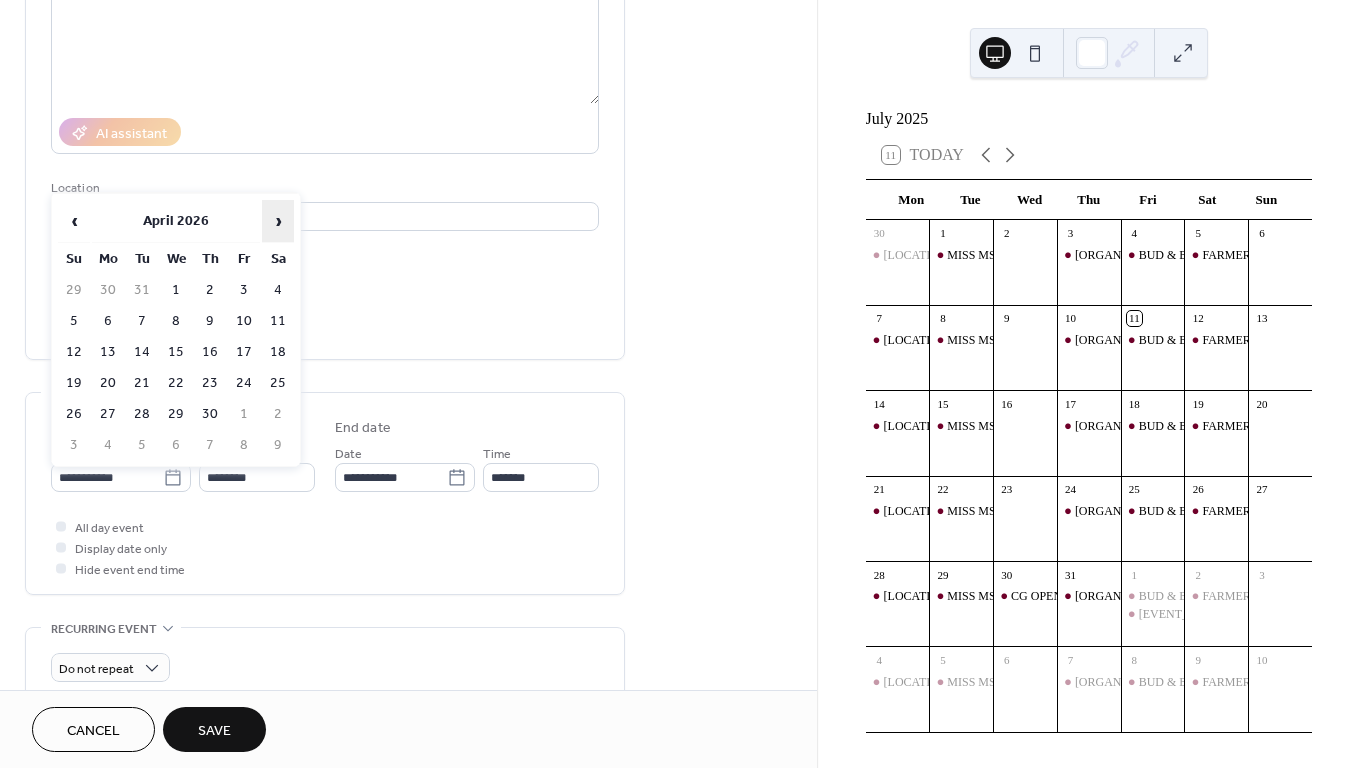 click on "›" at bounding box center (278, 221) 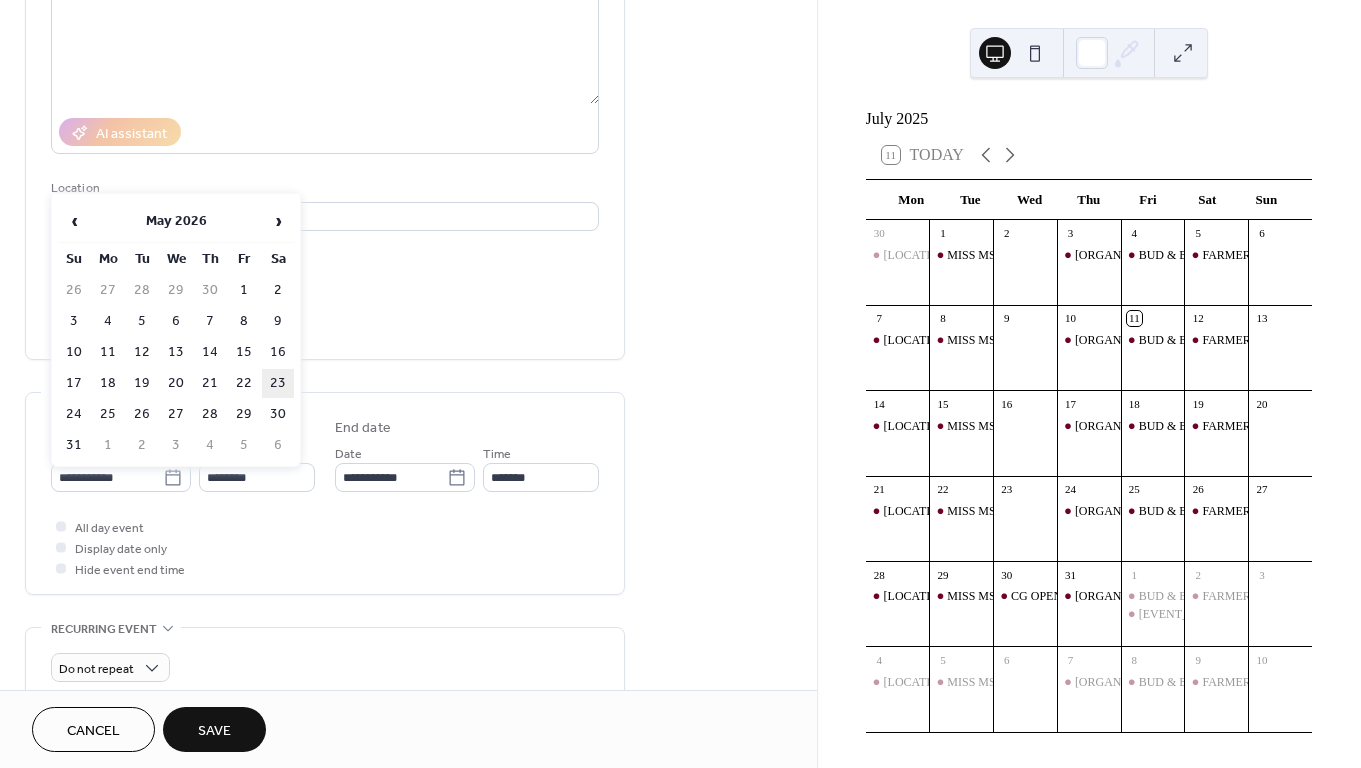 click on "23" at bounding box center (278, 383) 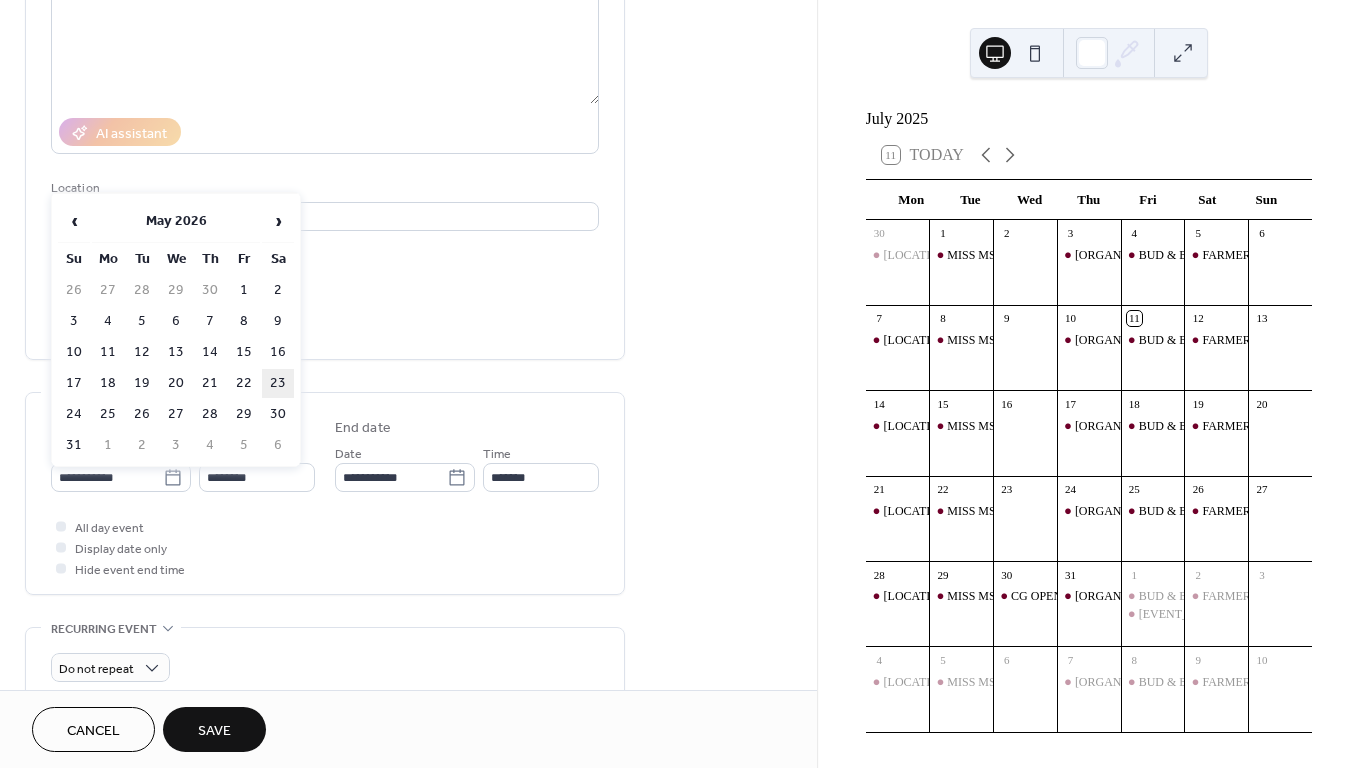 type on "**********" 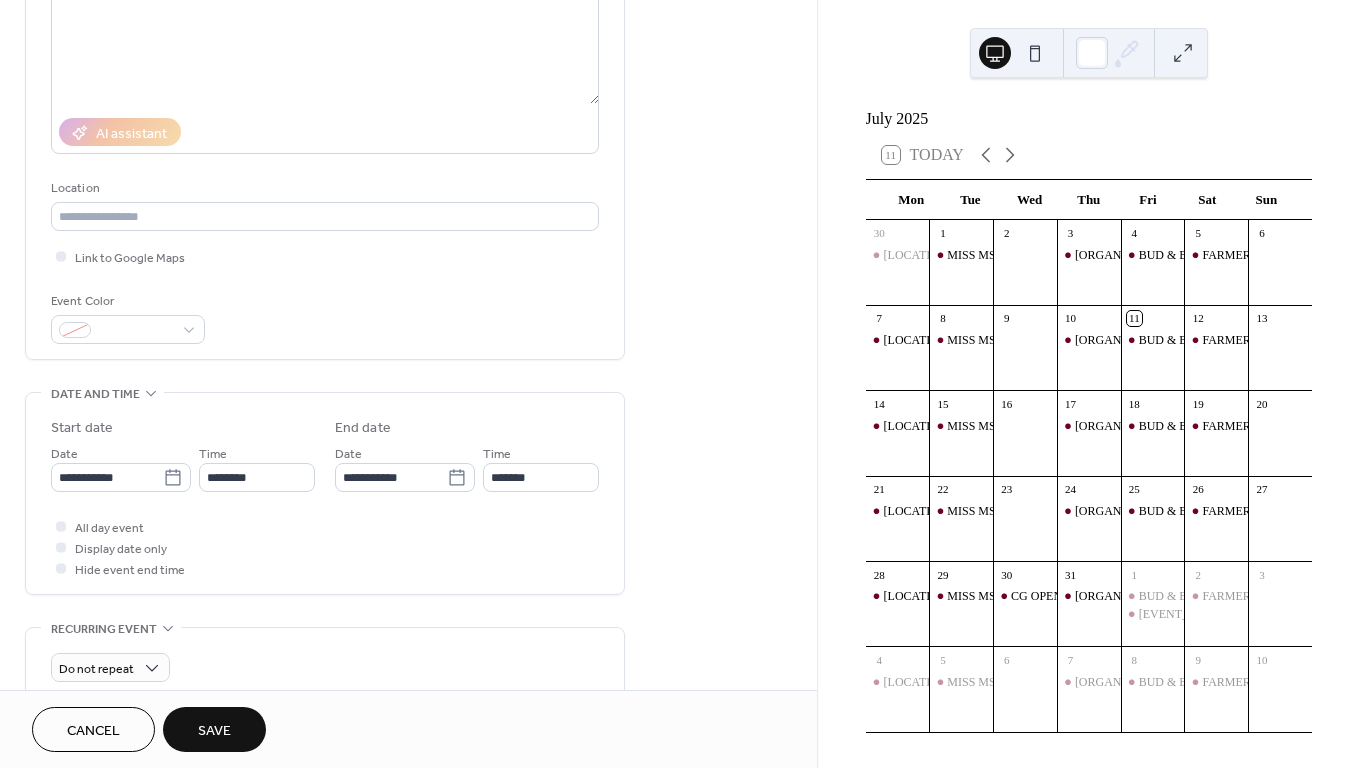 scroll, scrollTop: 284, scrollLeft: 0, axis: vertical 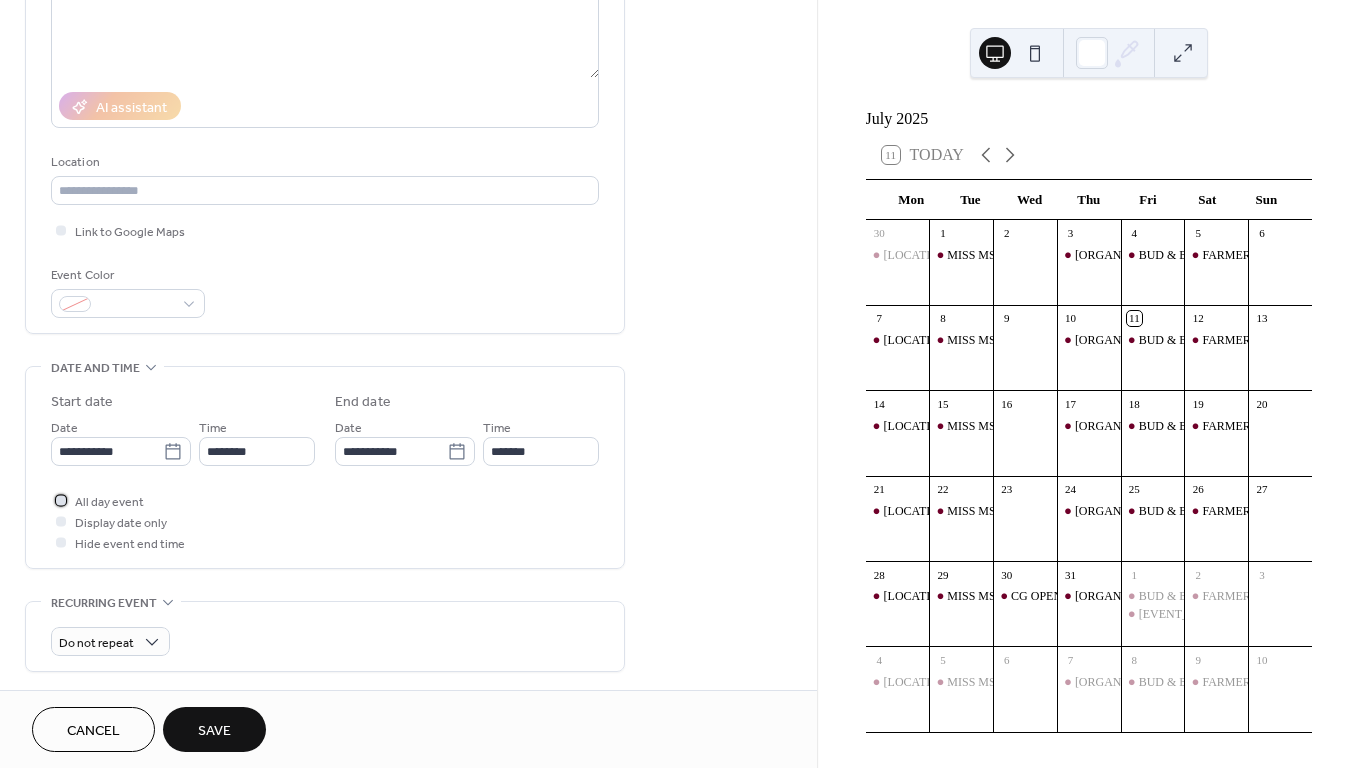 click at bounding box center [61, 500] 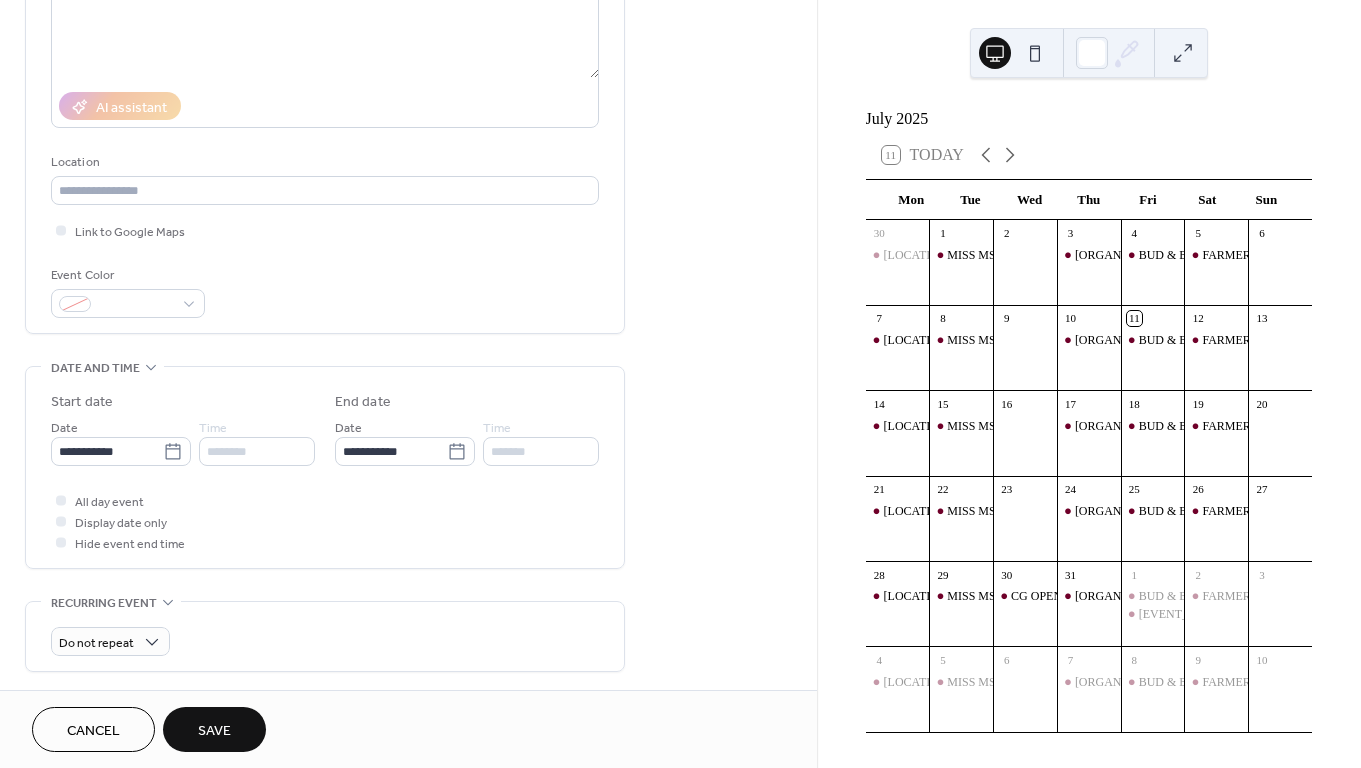 click on "********" at bounding box center (257, 451) 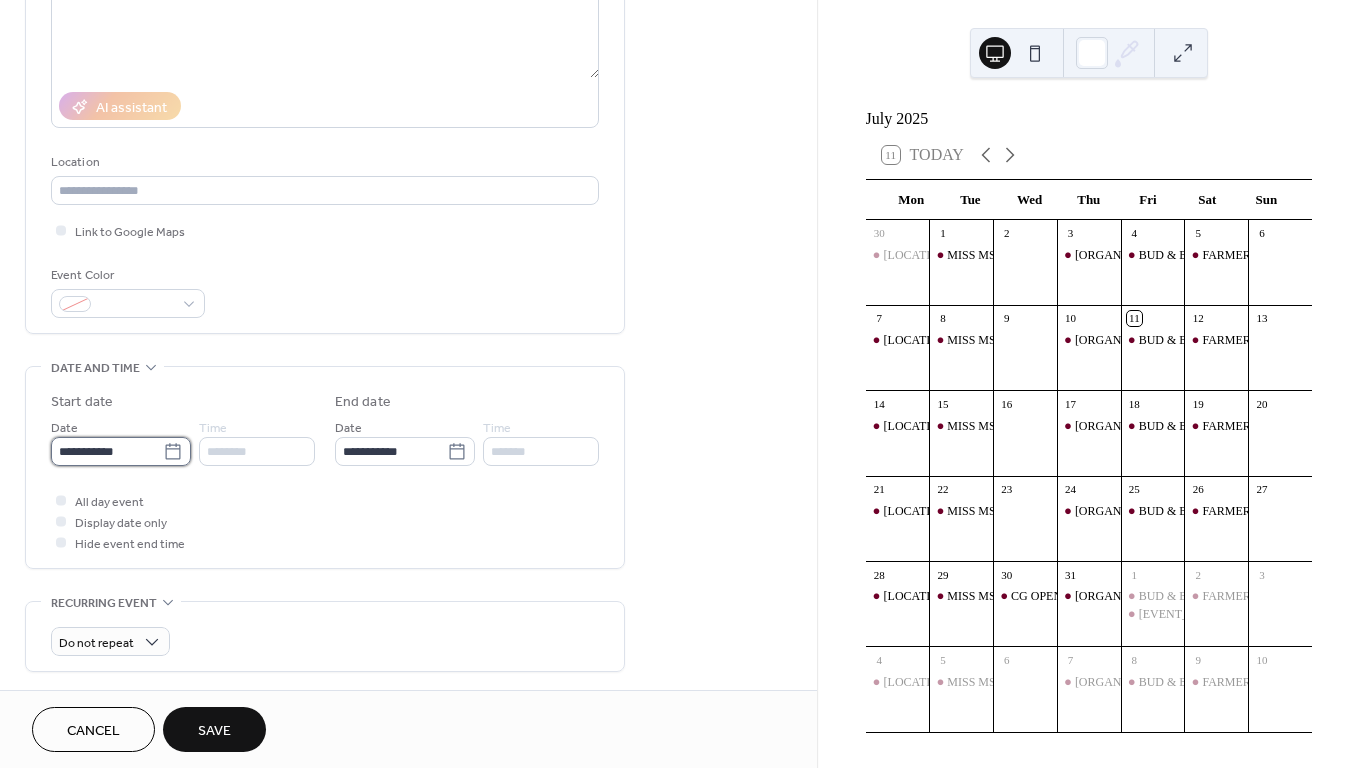 click on "**********" at bounding box center [107, 451] 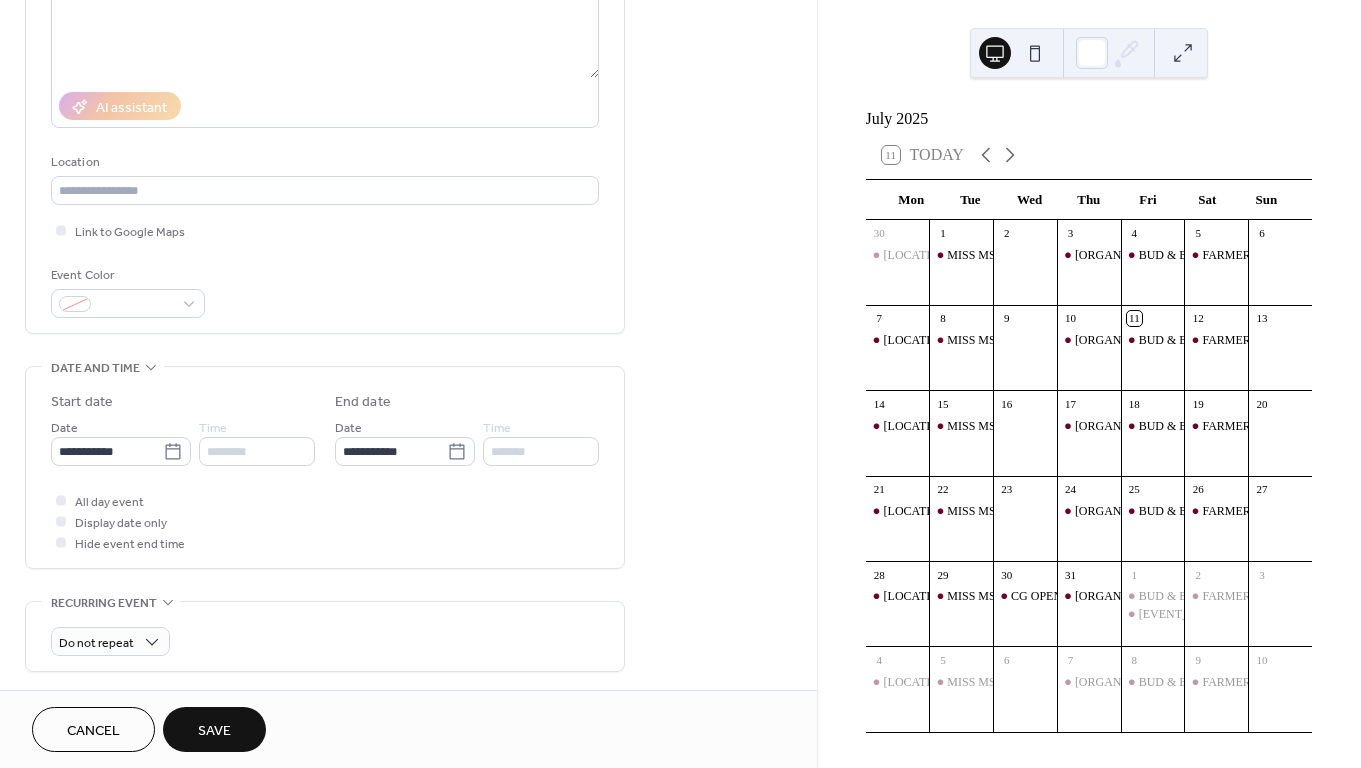 click on "********" at bounding box center (257, 451) 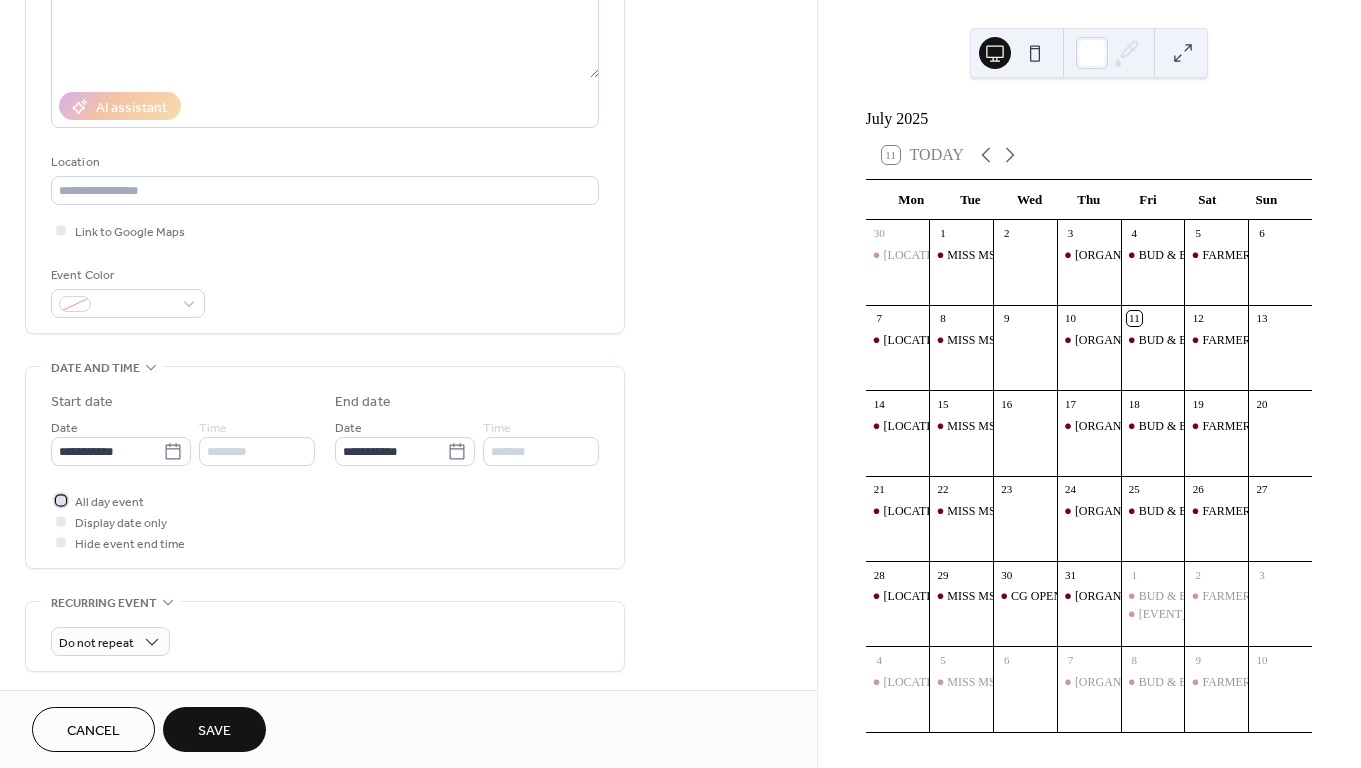 click at bounding box center (61, 500) 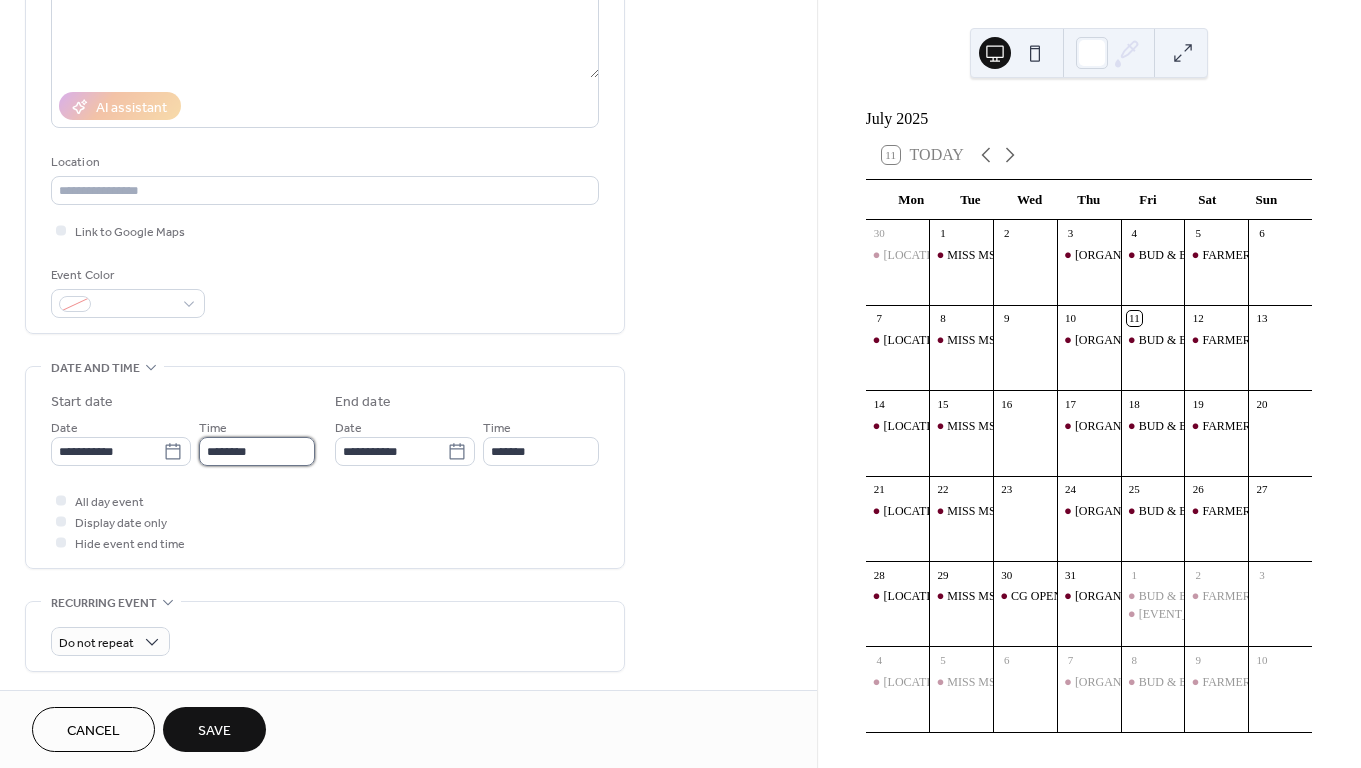 click on "********" at bounding box center [257, 451] 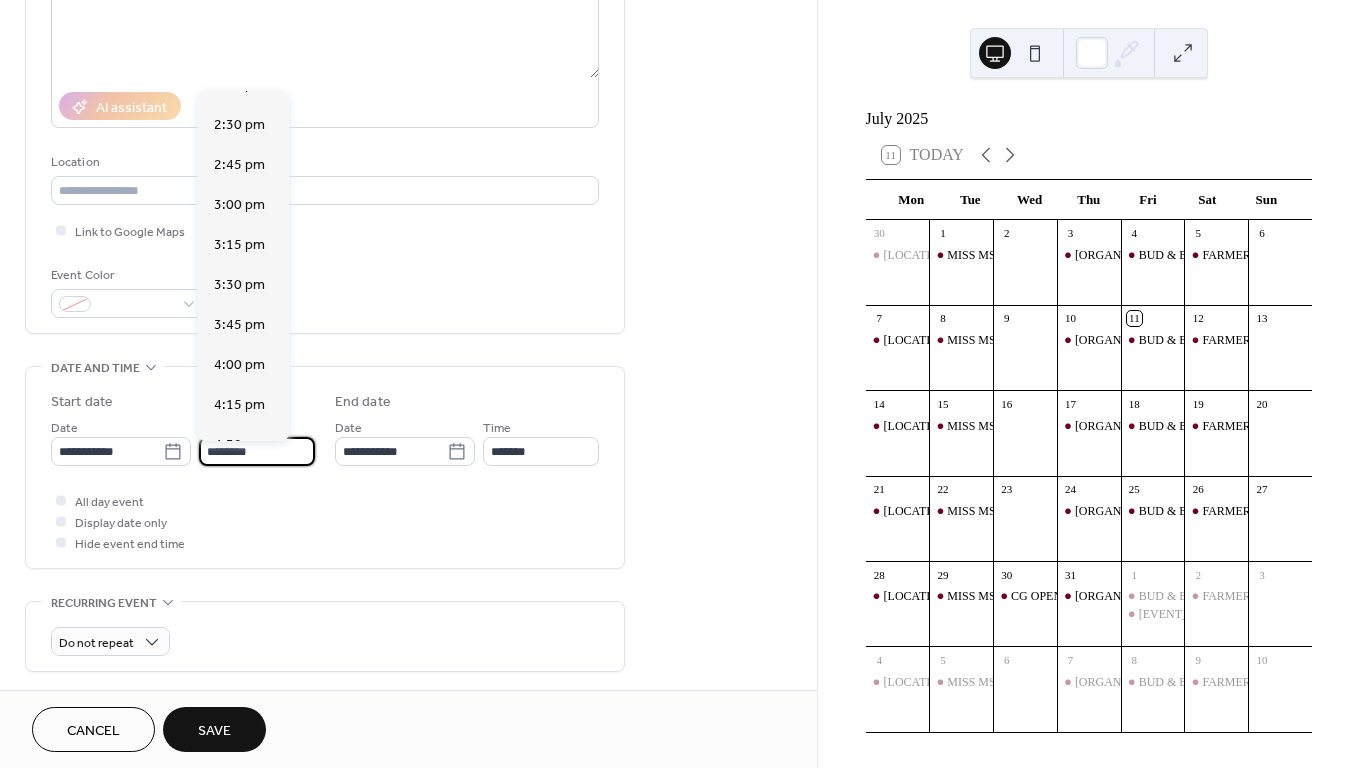 scroll, scrollTop: 2339, scrollLeft: 0, axis: vertical 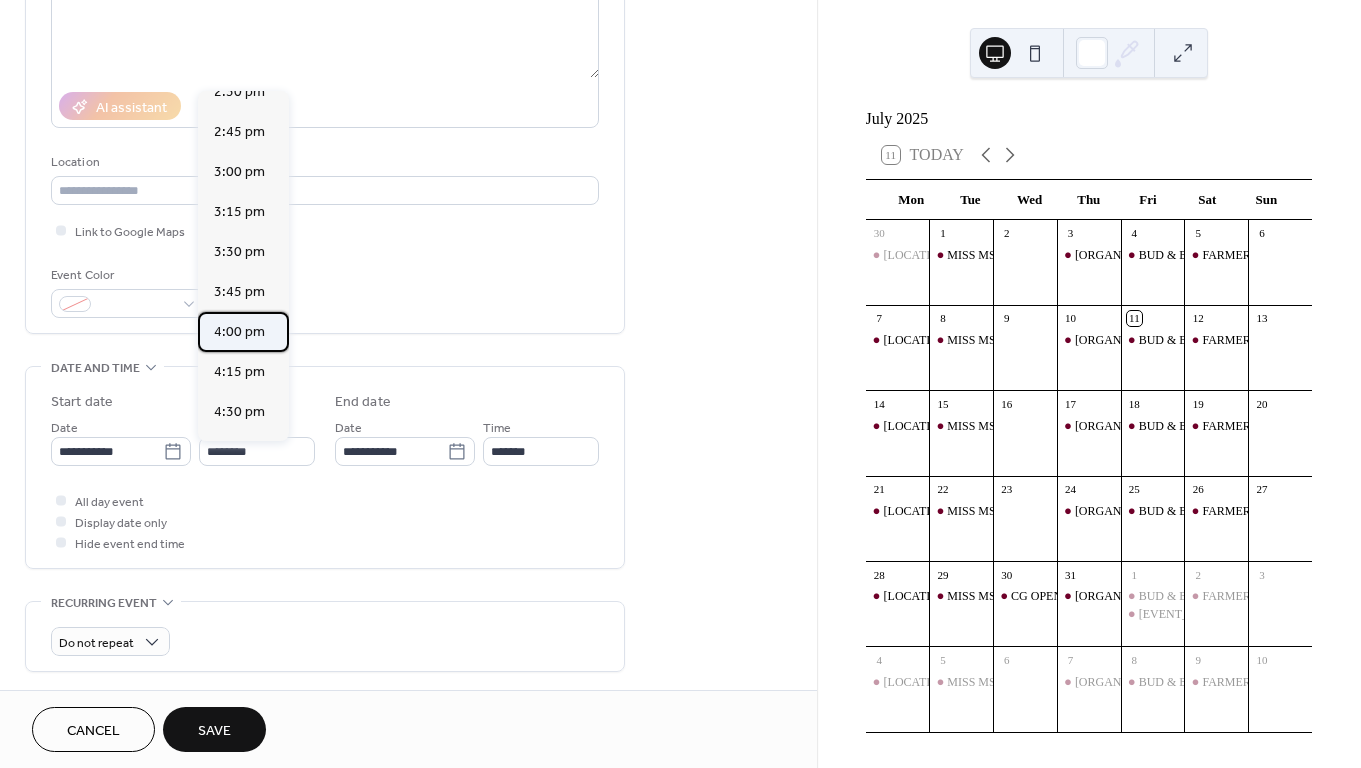 click on "4:00 pm" at bounding box center (239, 332) 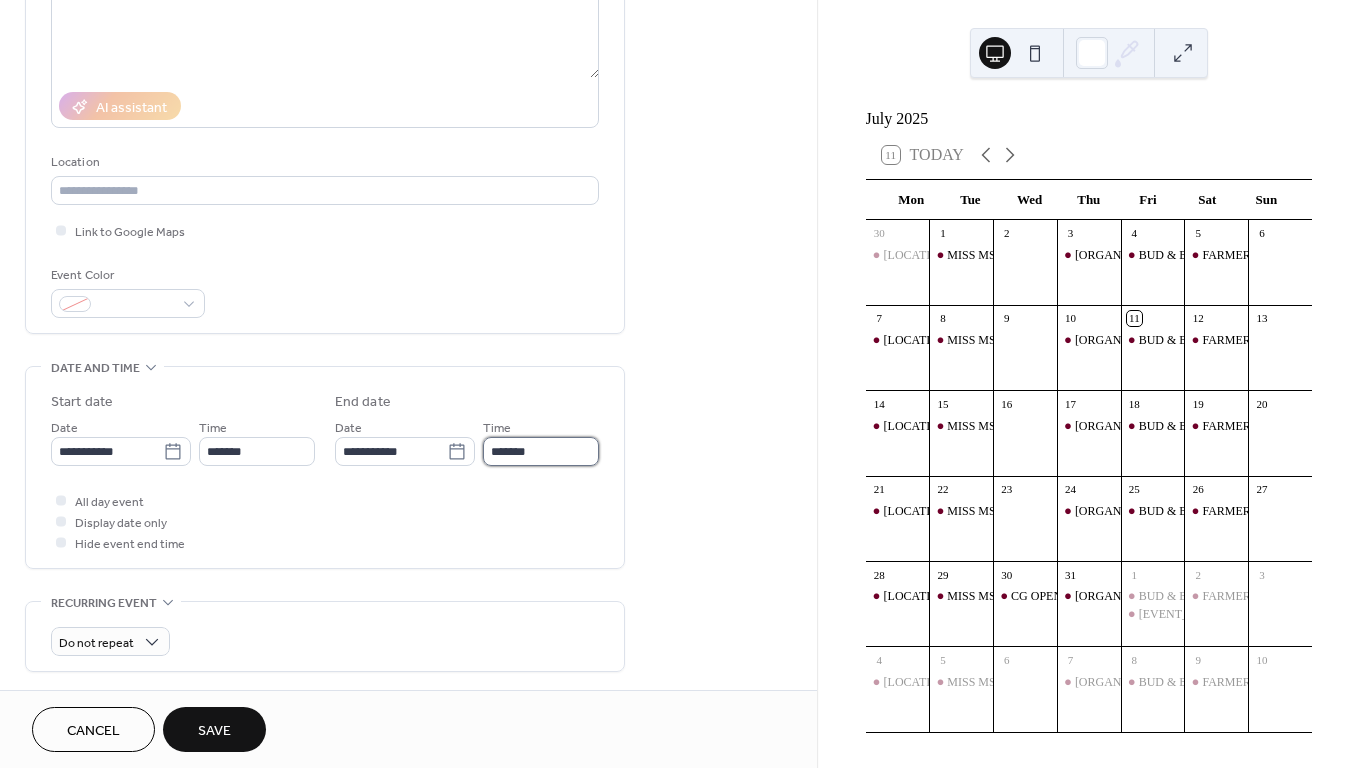 click on "*******" at bounding box center [541, 451] 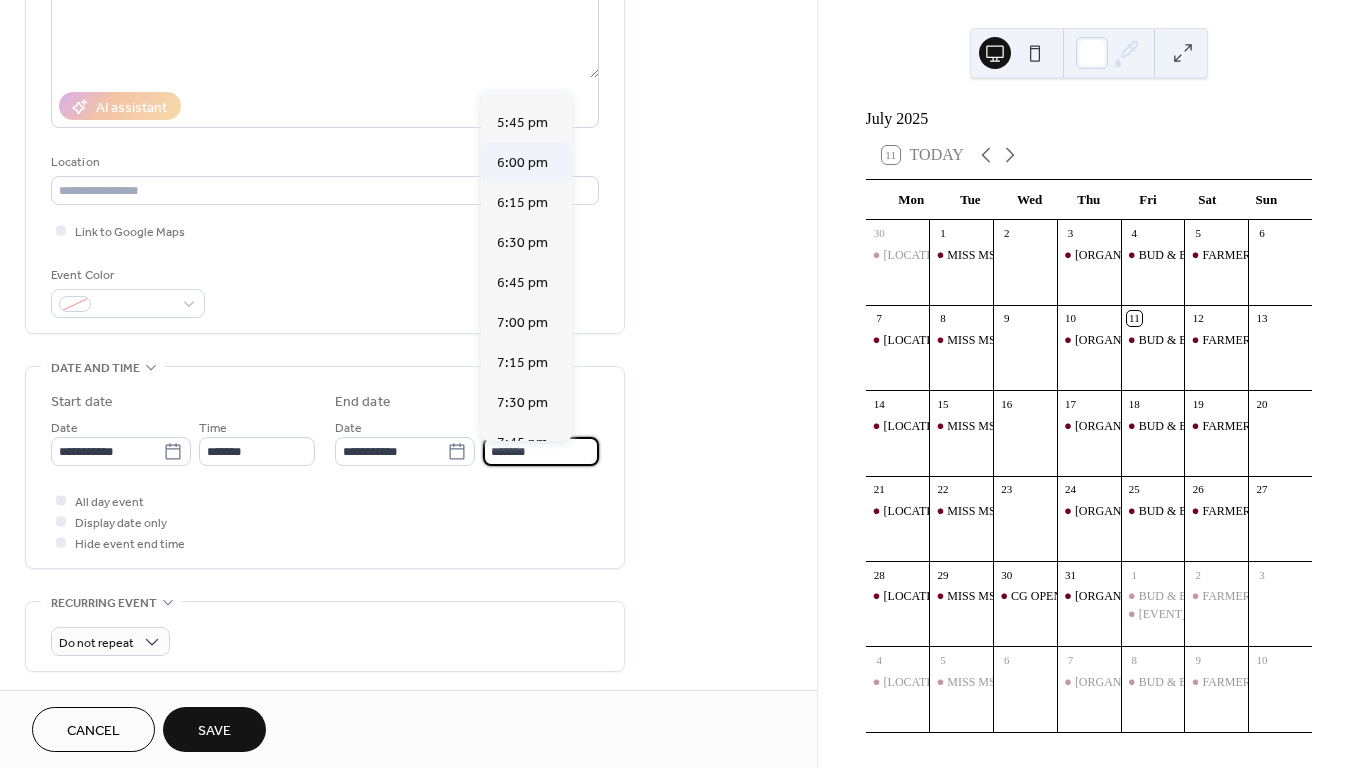 scroll, scrollTop: 230, scrollLeft: 0, axis: vertical 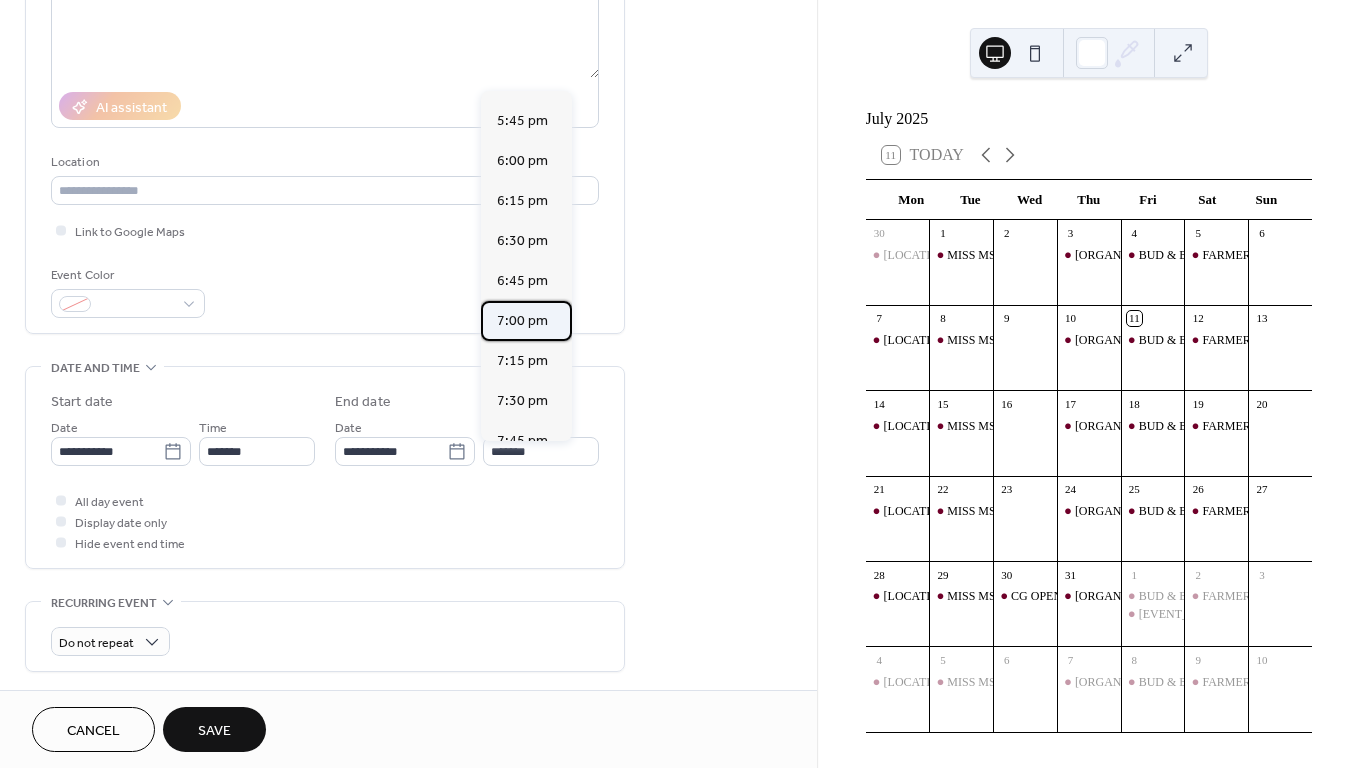 click on "7:00 pm" at bounding box center (522, 321) 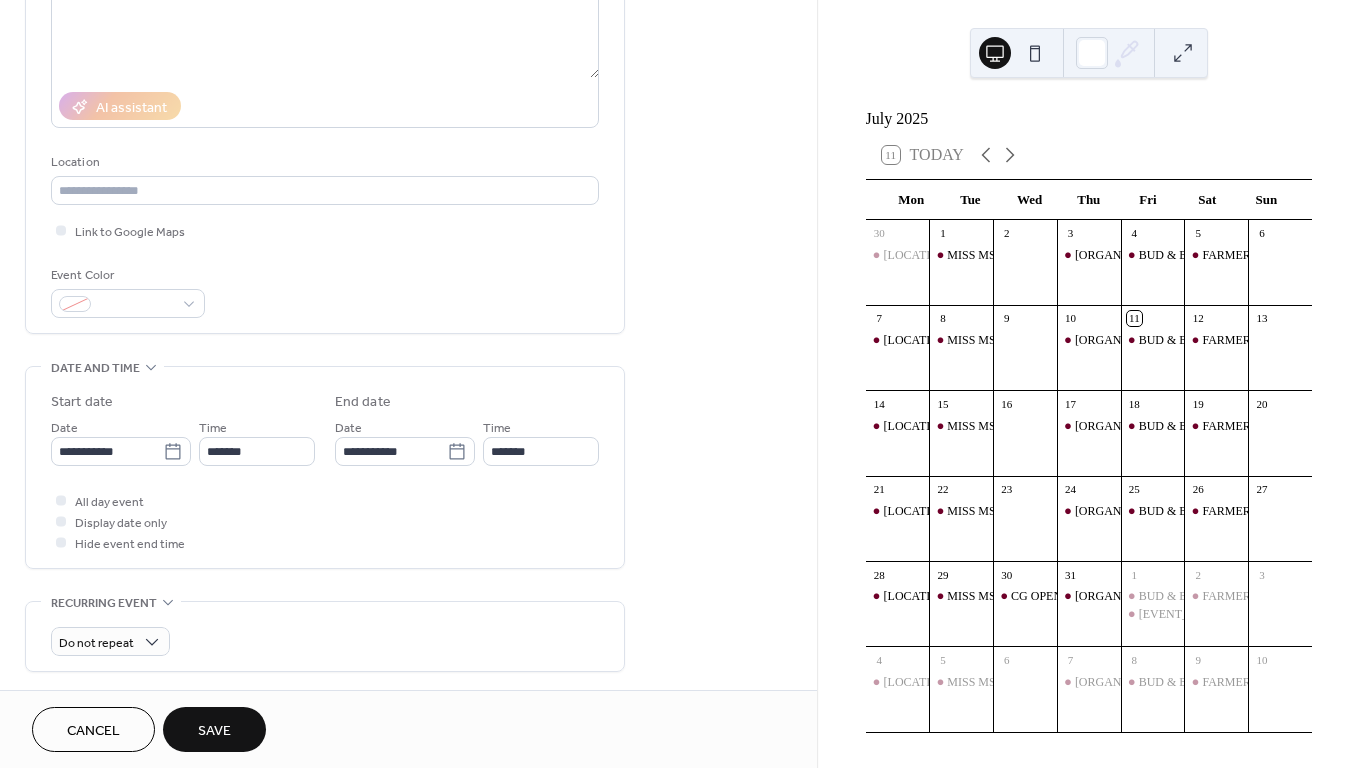 click on "Save" at bounding box center [214, 731] 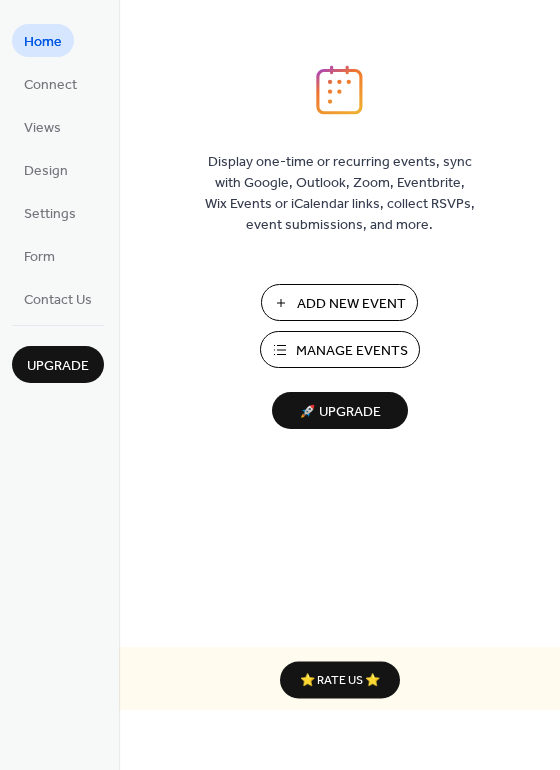 scroll, scrollTop: 0, scrollLeft: 0, axis: both 